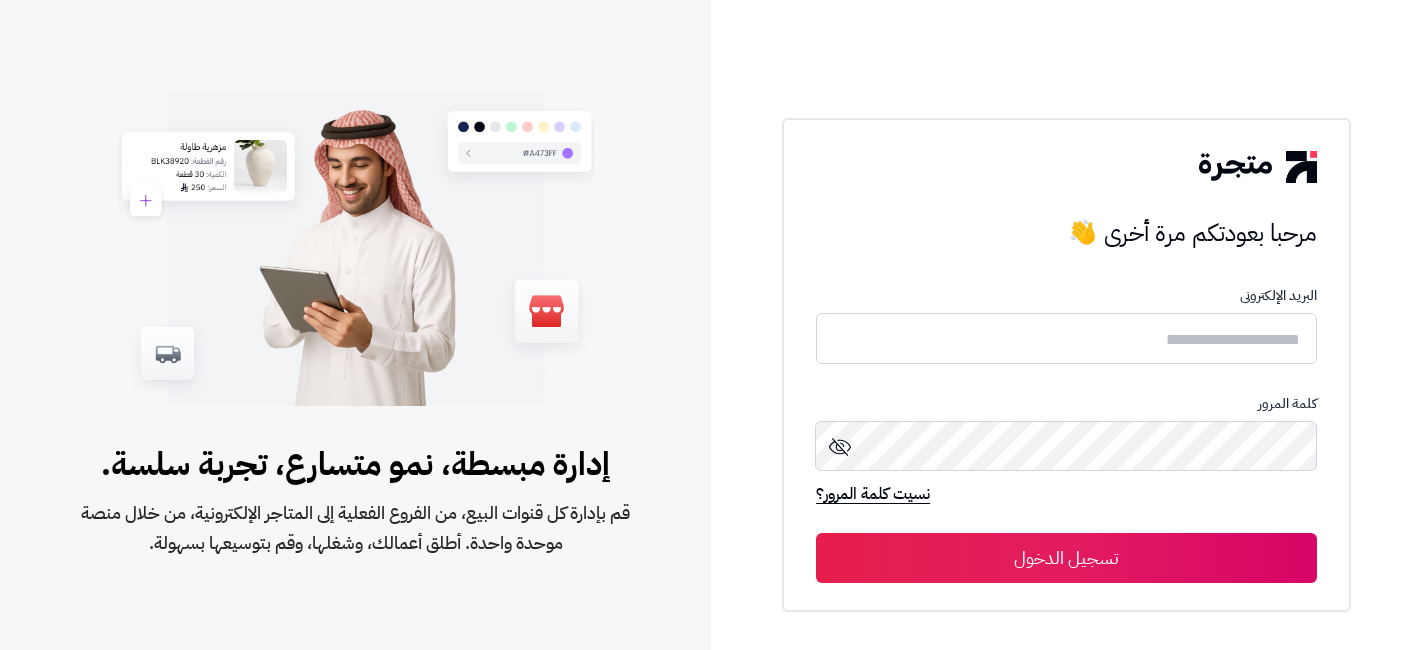 scroll, scrollTop: 0, scrollLeft: 0, axis: both 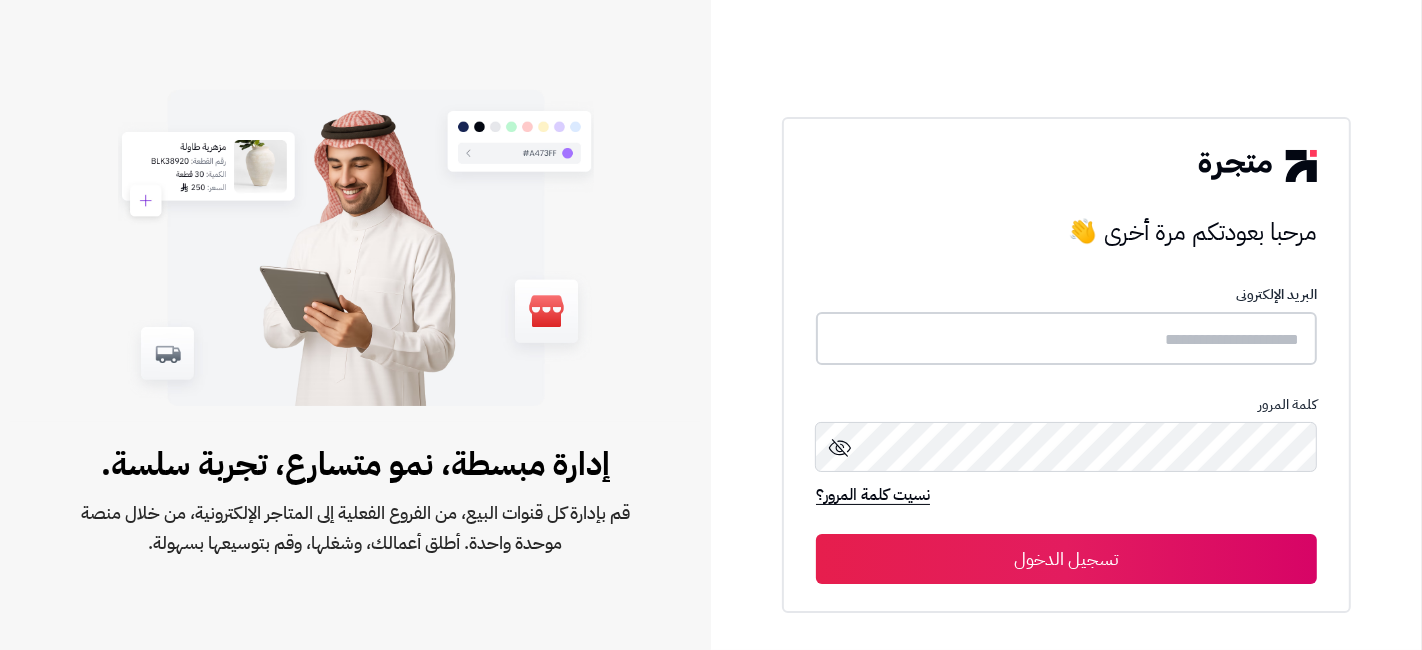 click at bounding box center (1066, 338) 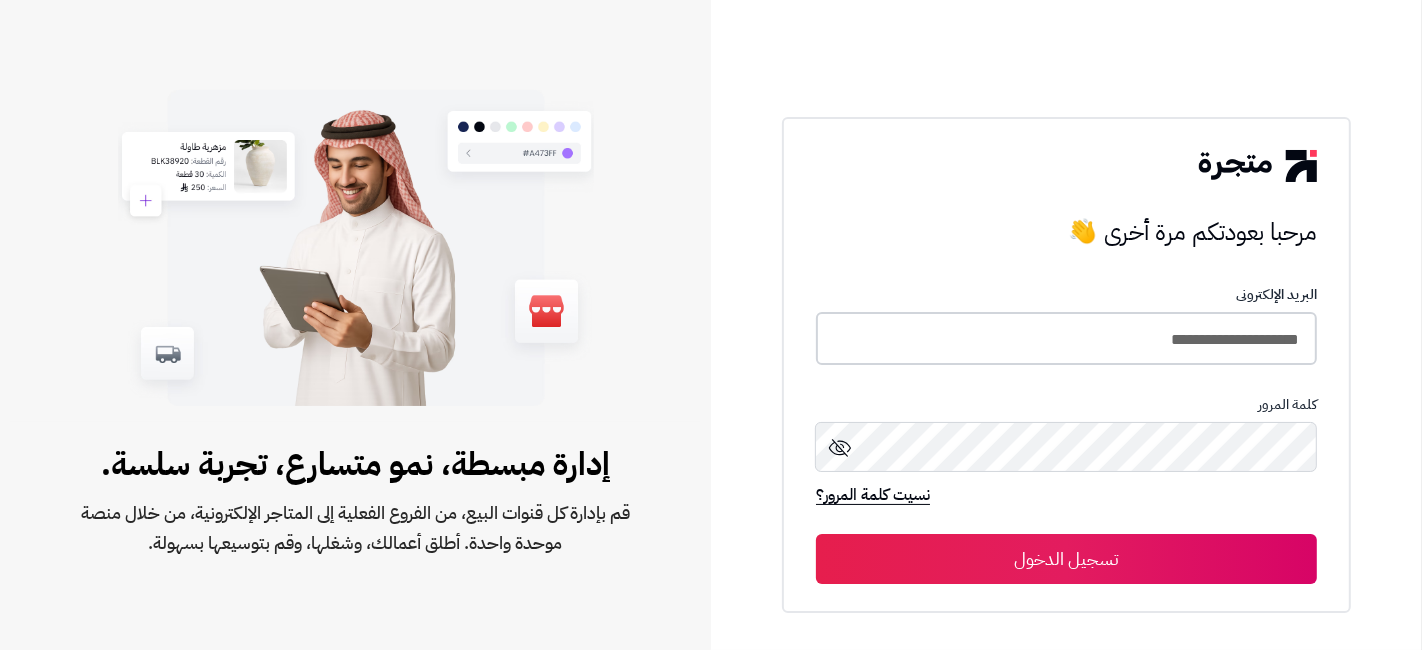 type on "**********" 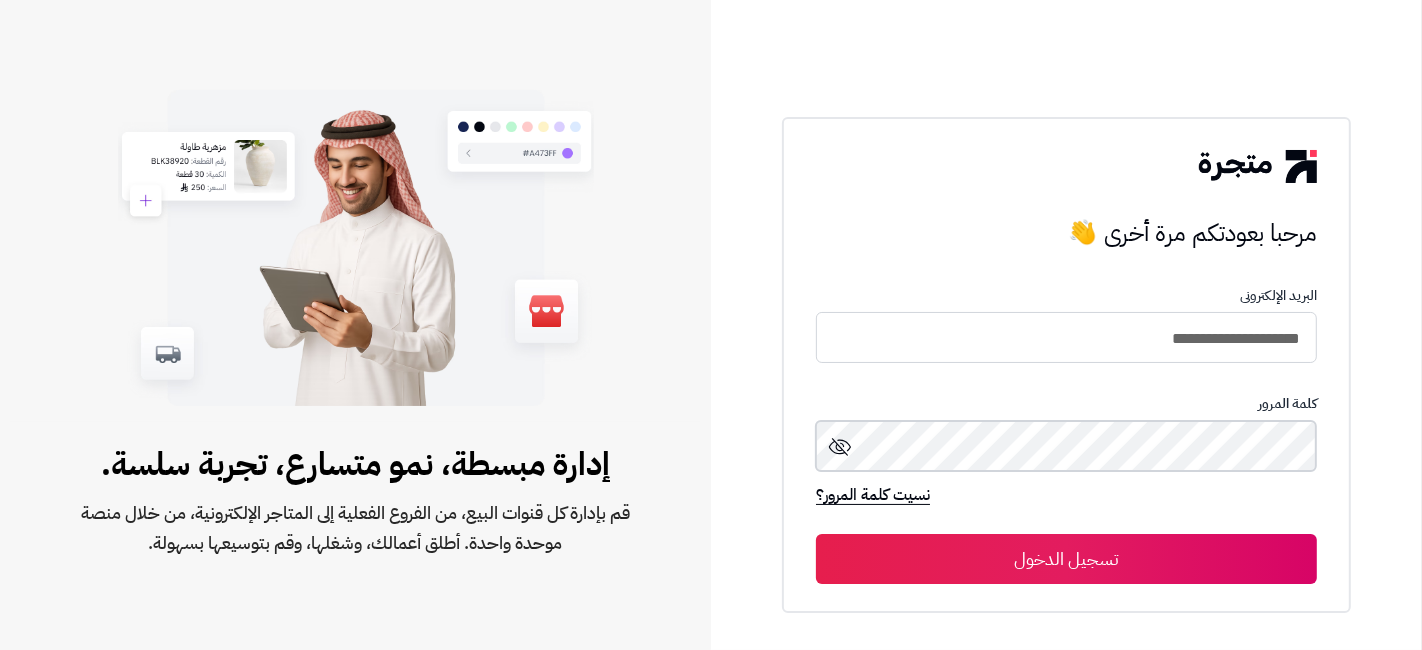 click on "تسجيل الدخول" at bounding box center (1066, 559) 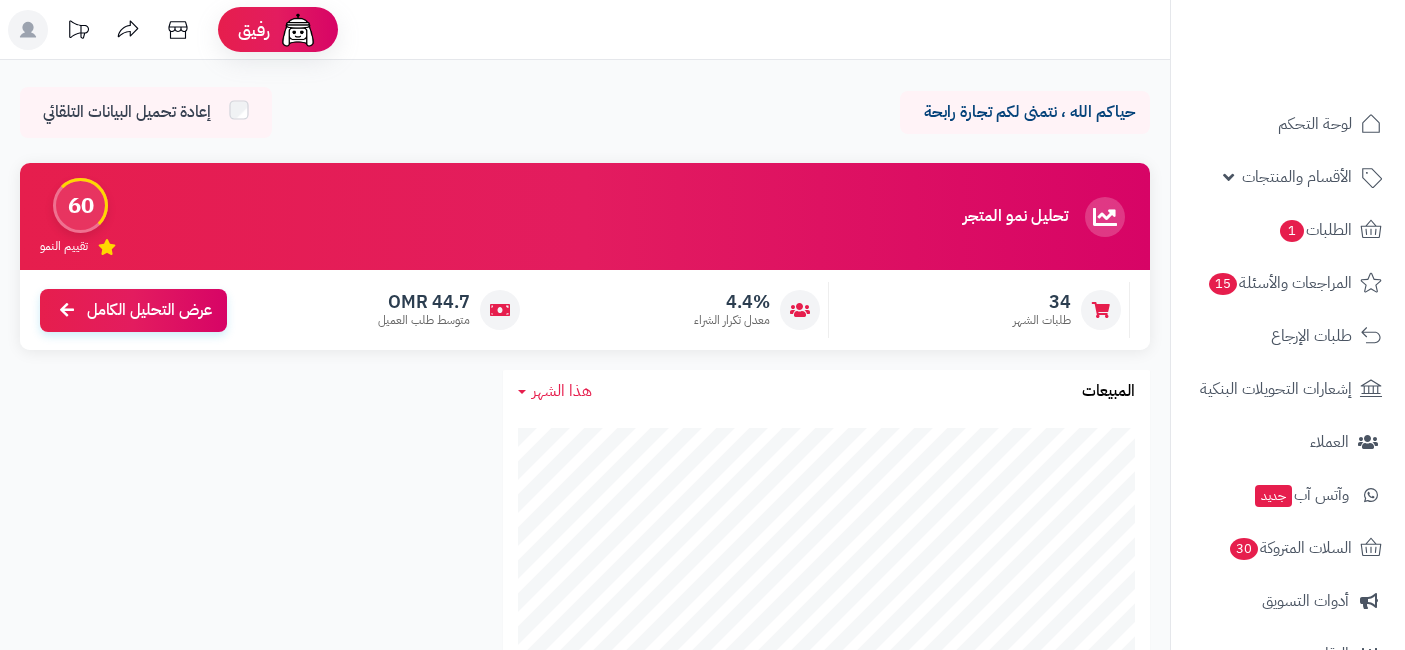 scroll, scrollTop: 0, scrollLeft: 0, axis: both 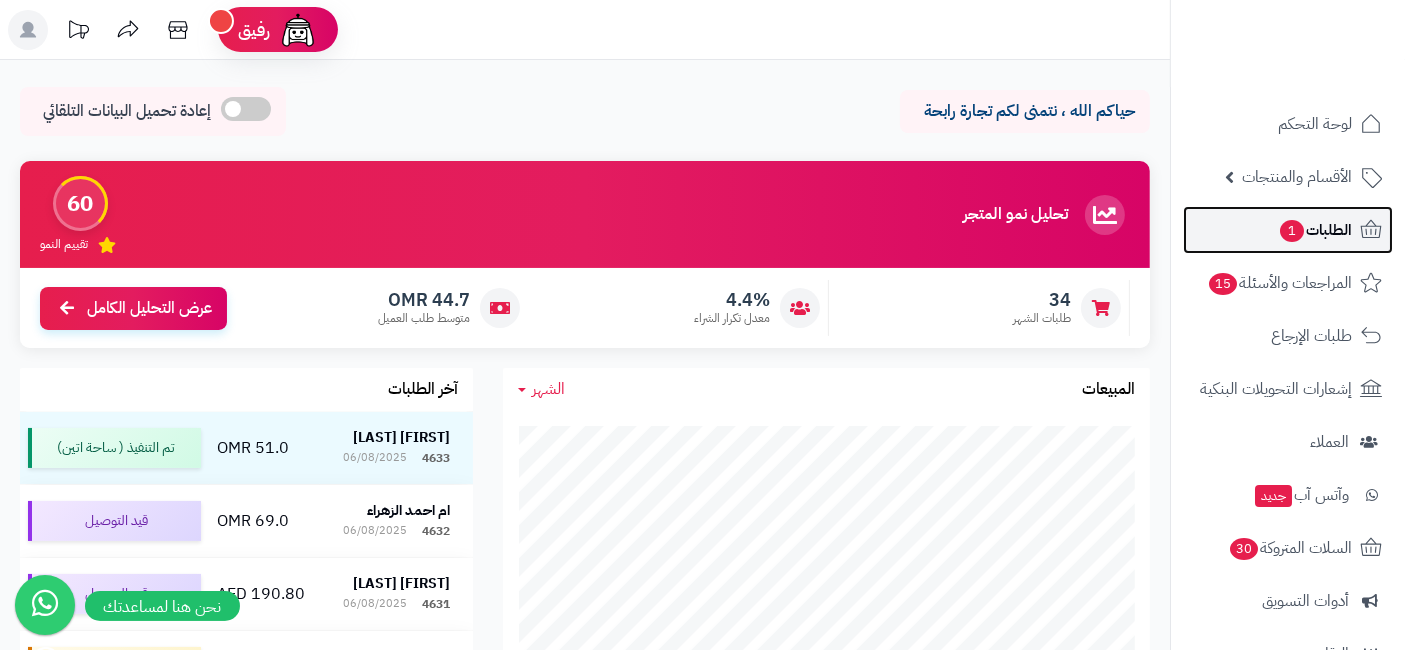 click on "الطلبات  1" at bounding box center (1315, 230) 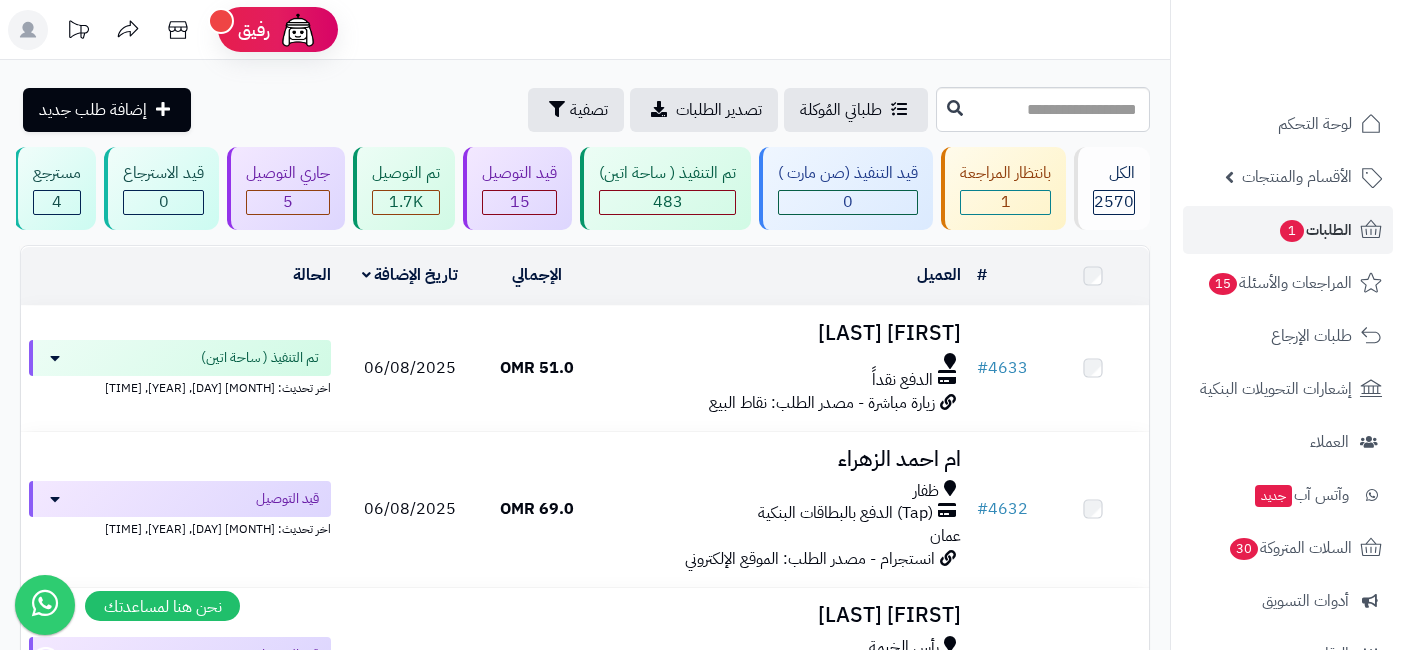 scroll, scrollTop: 0, scrollLeft: 0, axis: both 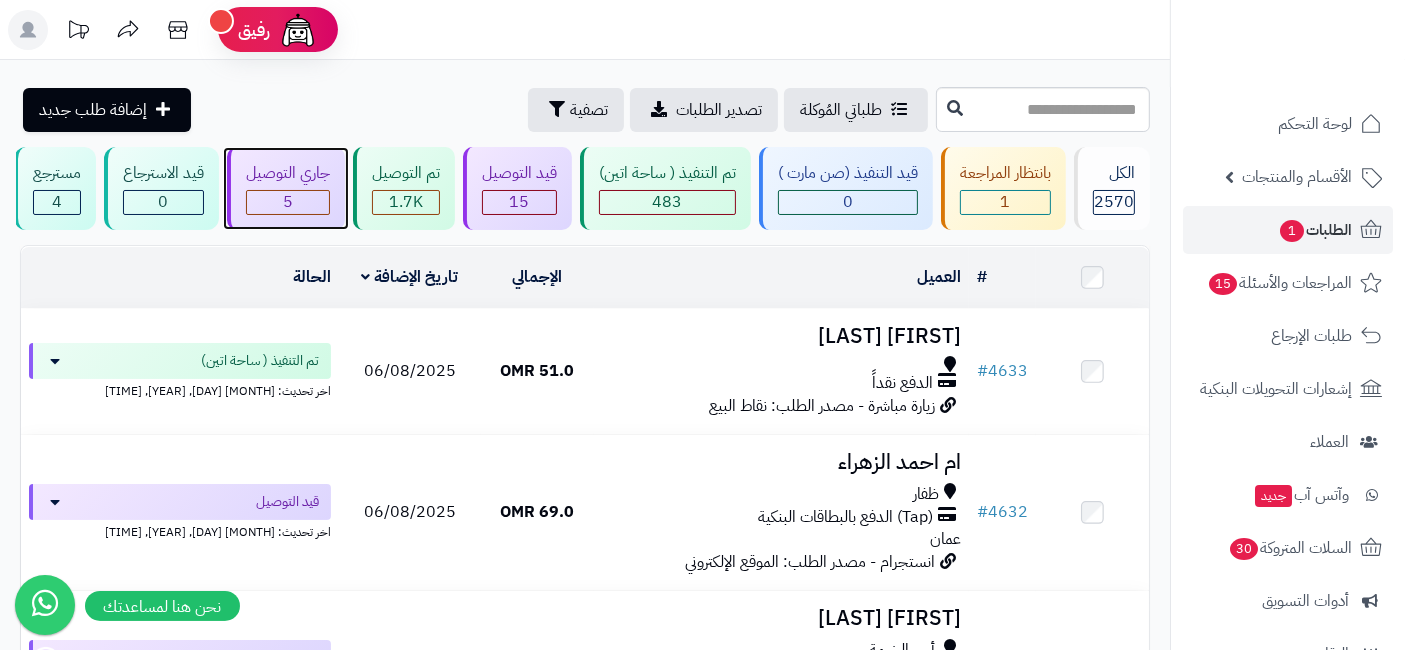 click on "5" at bounding box center (288, 202) 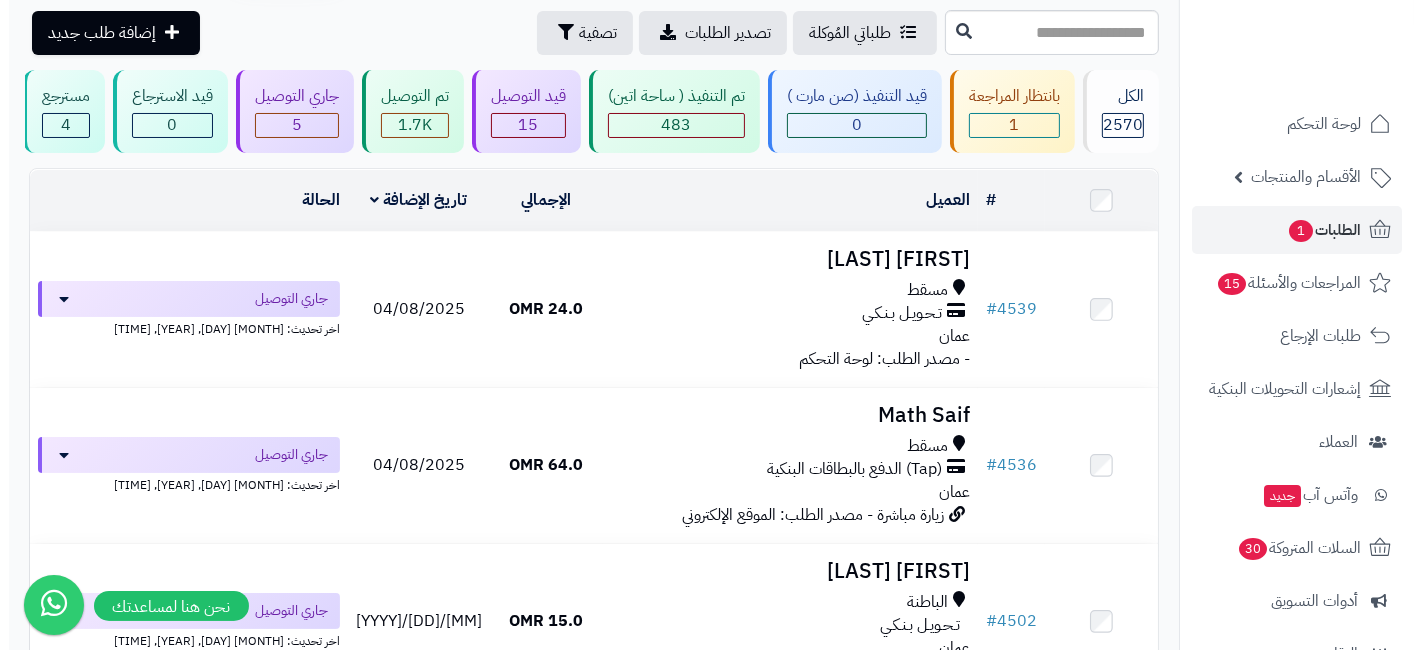 scroll, scrollTop: 111, scrollLeft: 0, axis: vertical 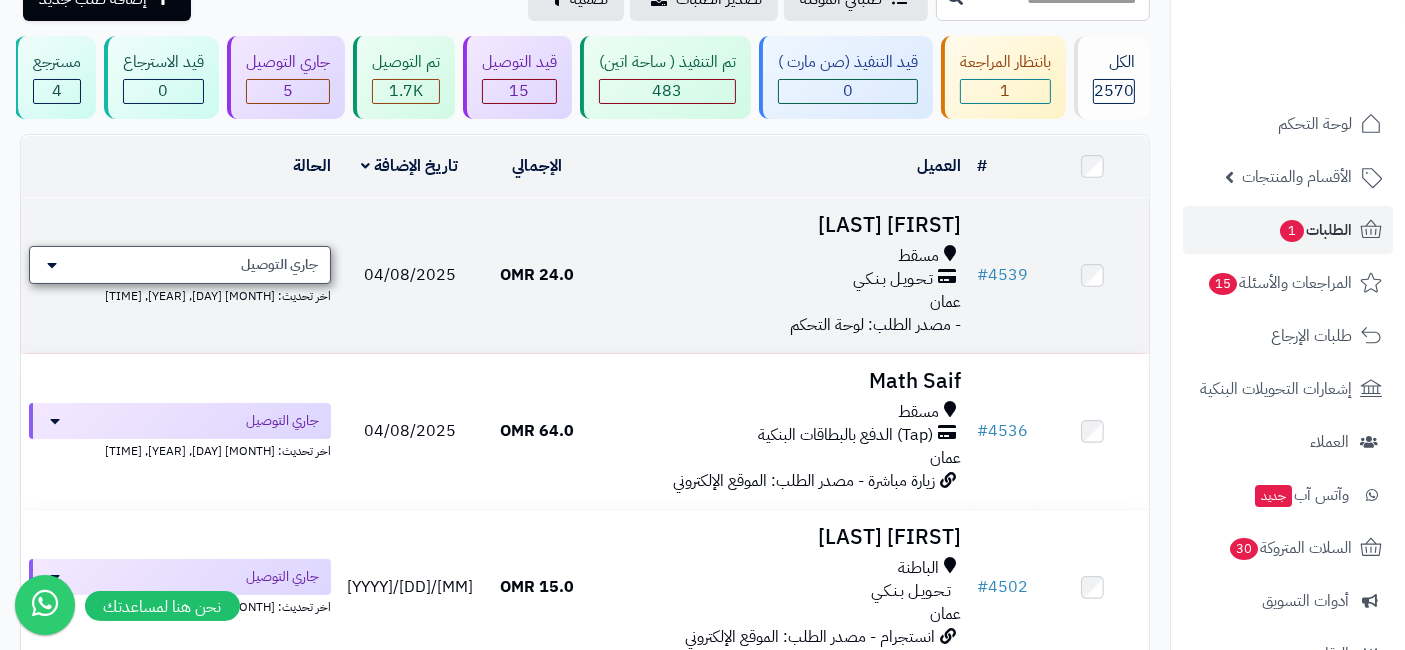 click on "جاري التوصيل" at bounding box center [279, 265] 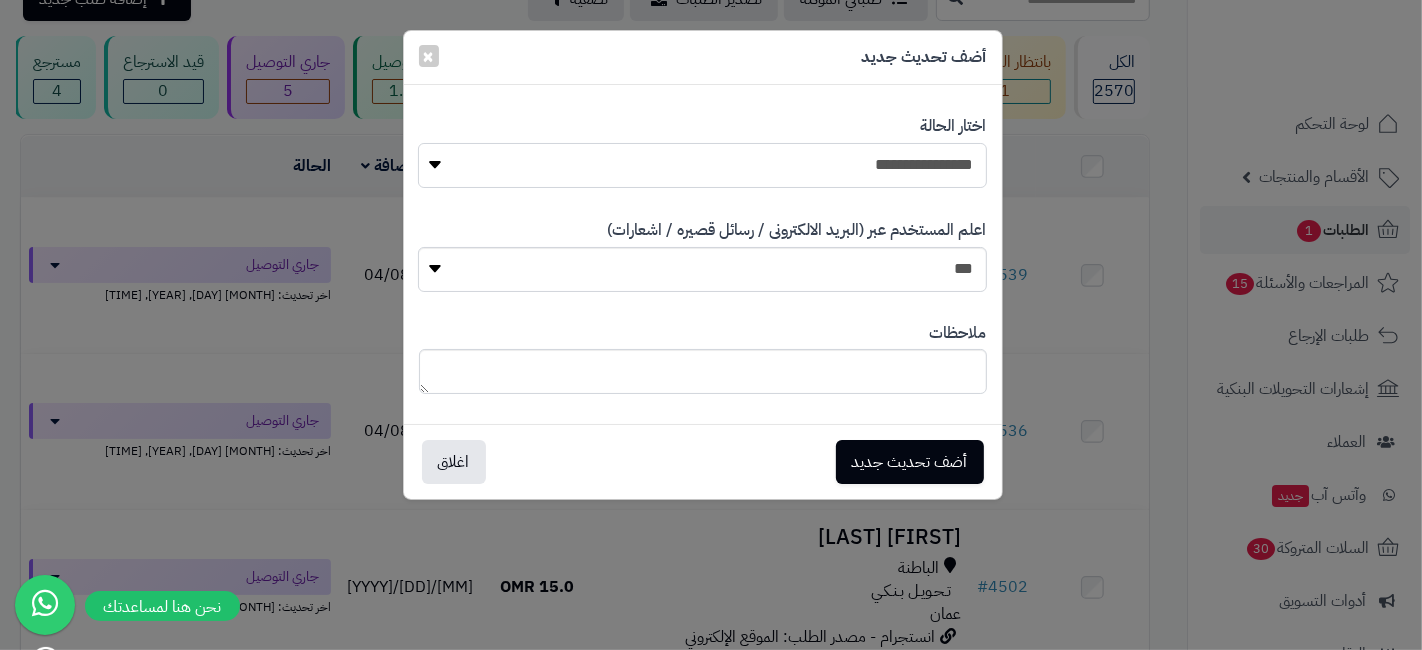 click on "**********" at bounding box center [702, 165] 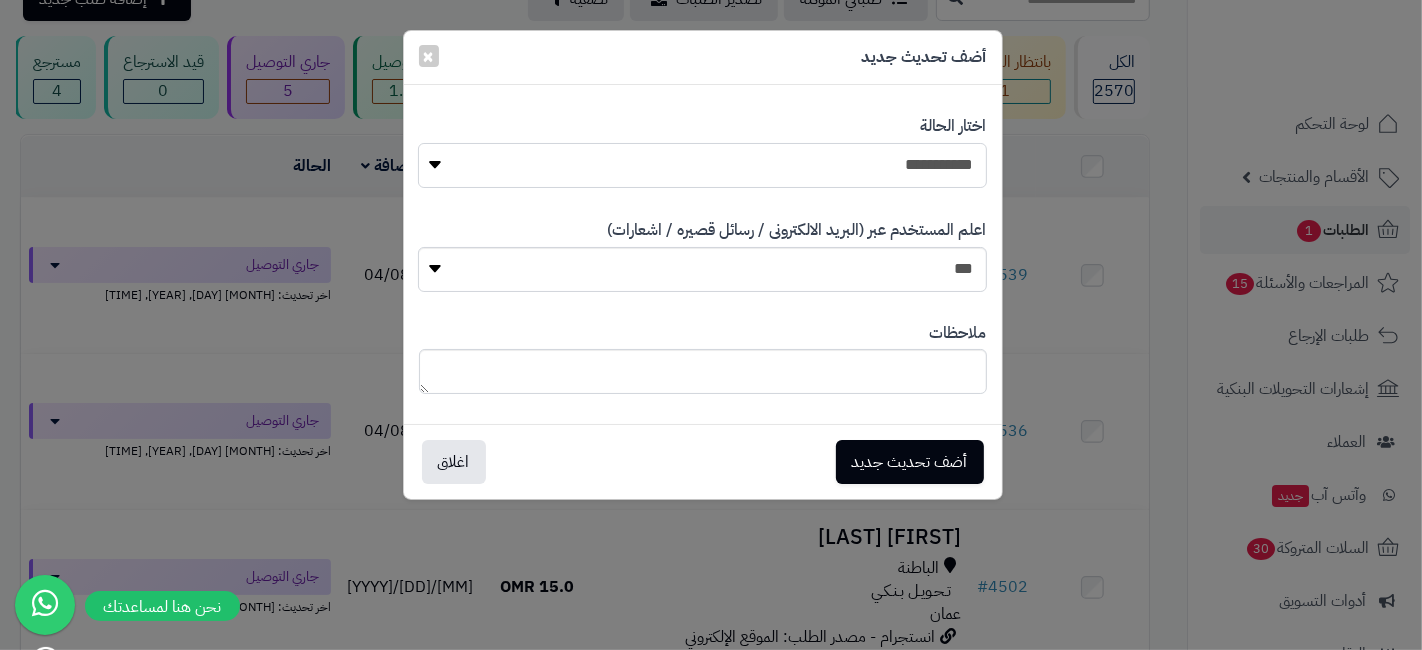 click on "**********" at bounding box center (702, 165) 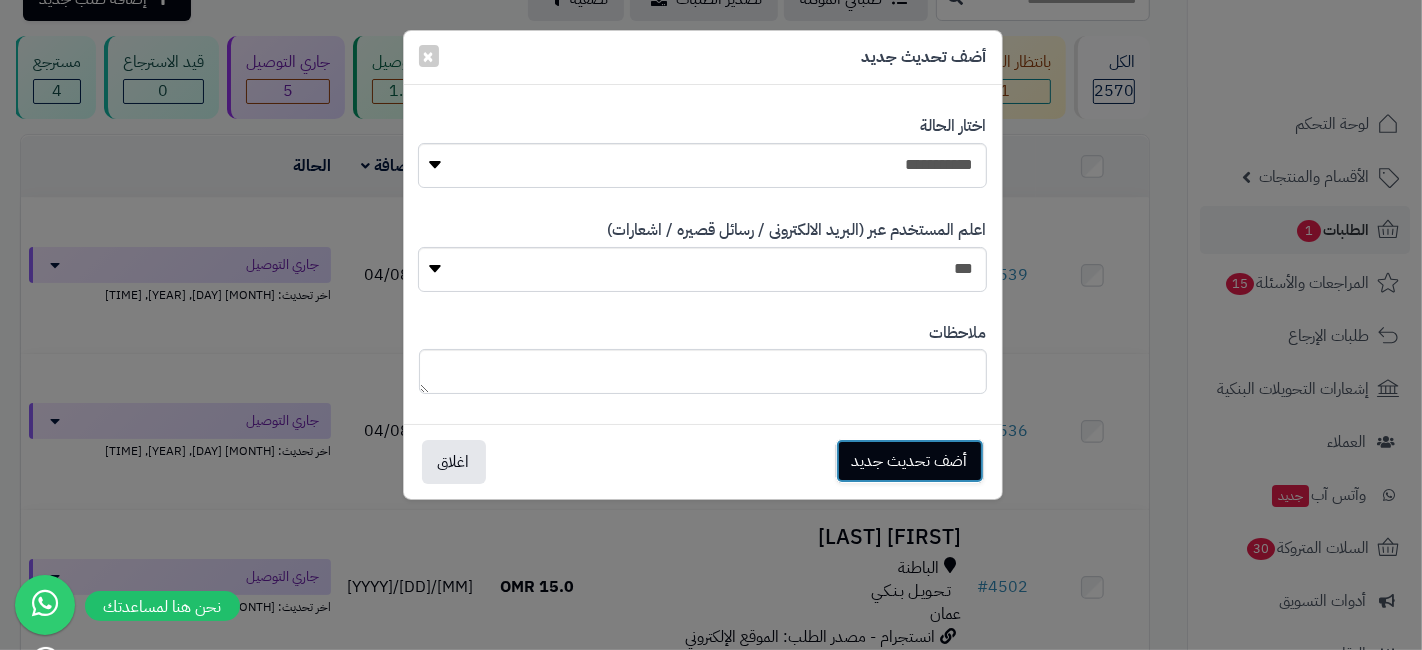 click on "أضف تحديث جديد" at bounding box center (910, 461) 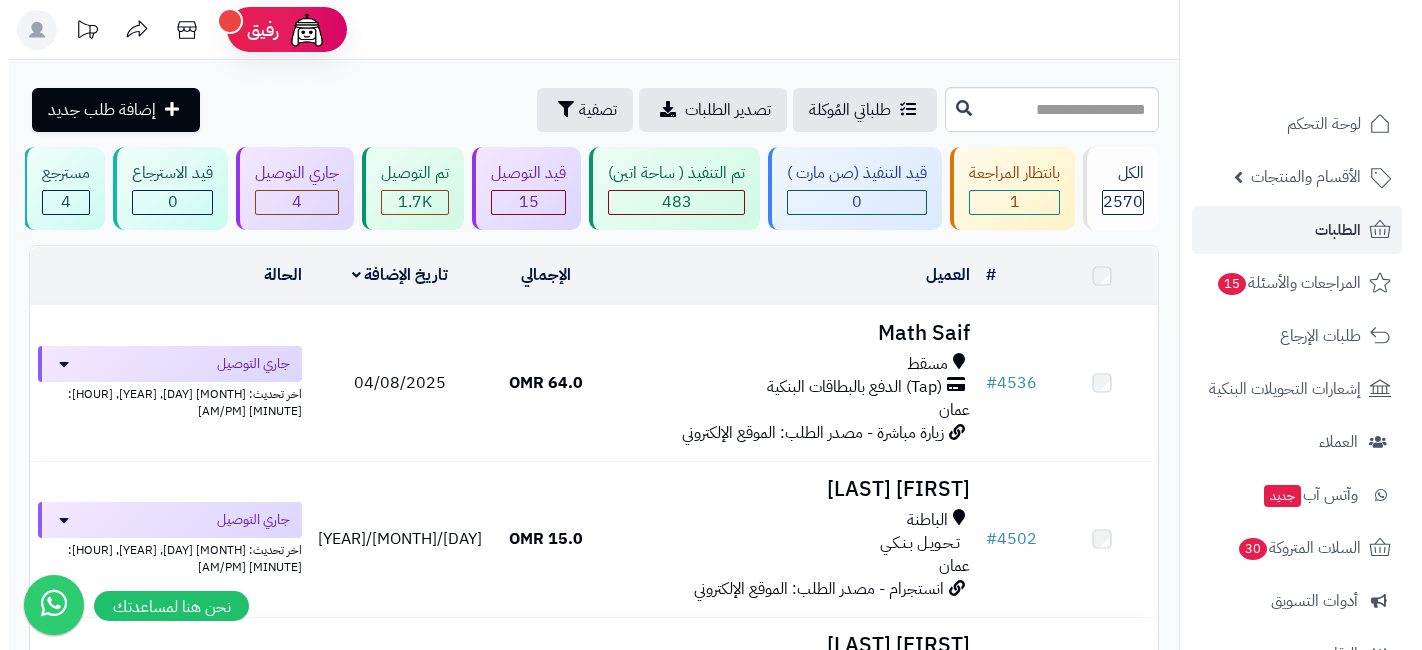 scroll, scrollTop: 111, scrollLeft: 0, axis: vertical 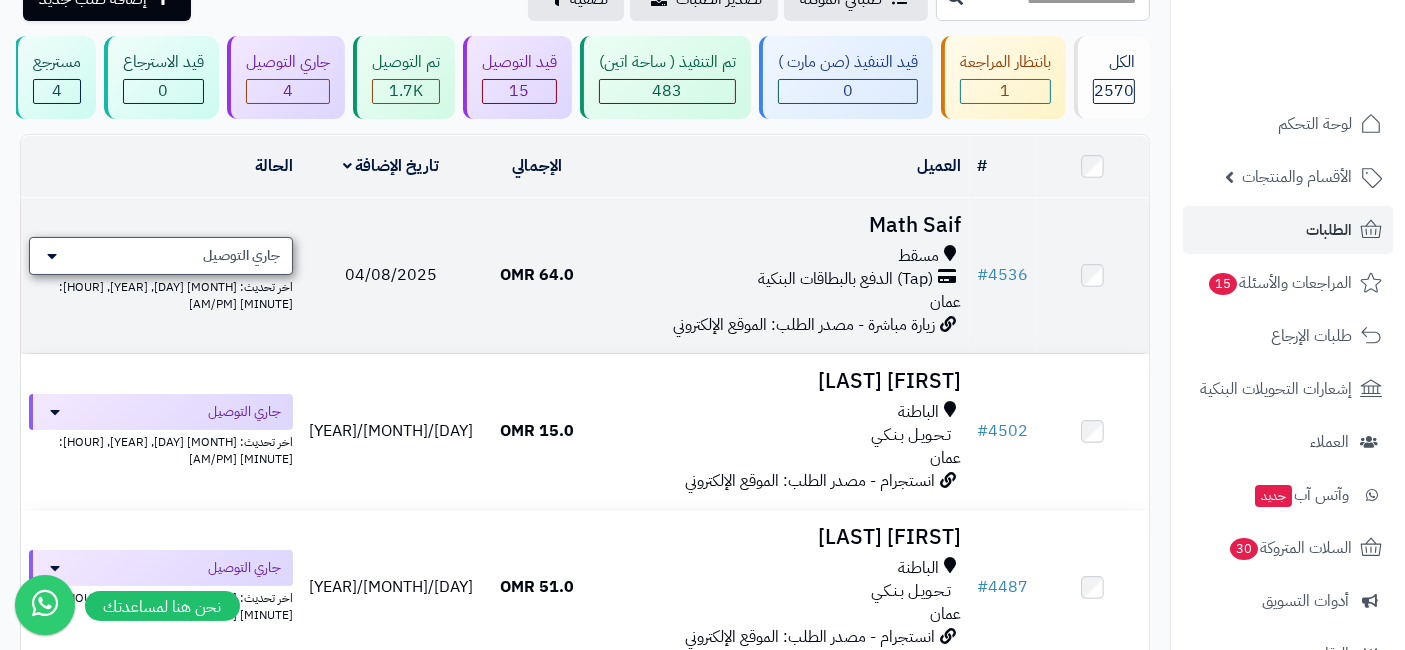 click on "جاري التوصيل" at bounding box center [241, 256] 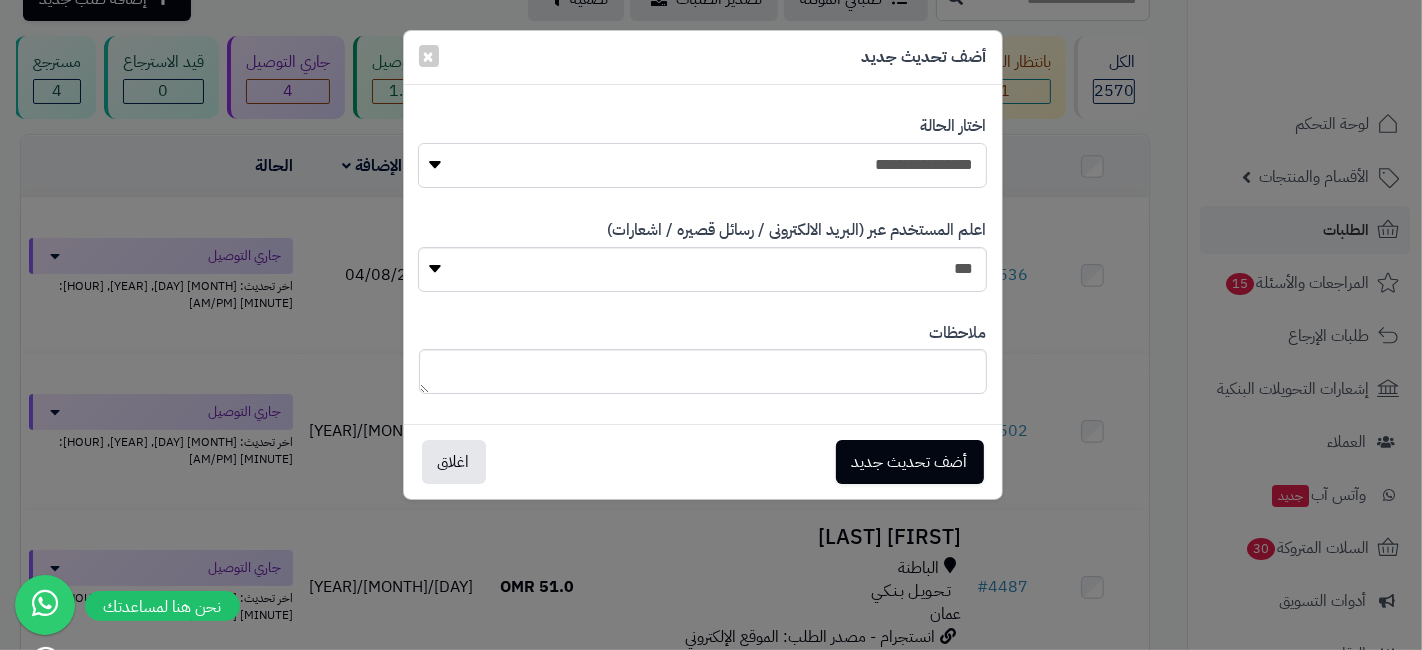 click on "**********" at bounding box center [702, 165] 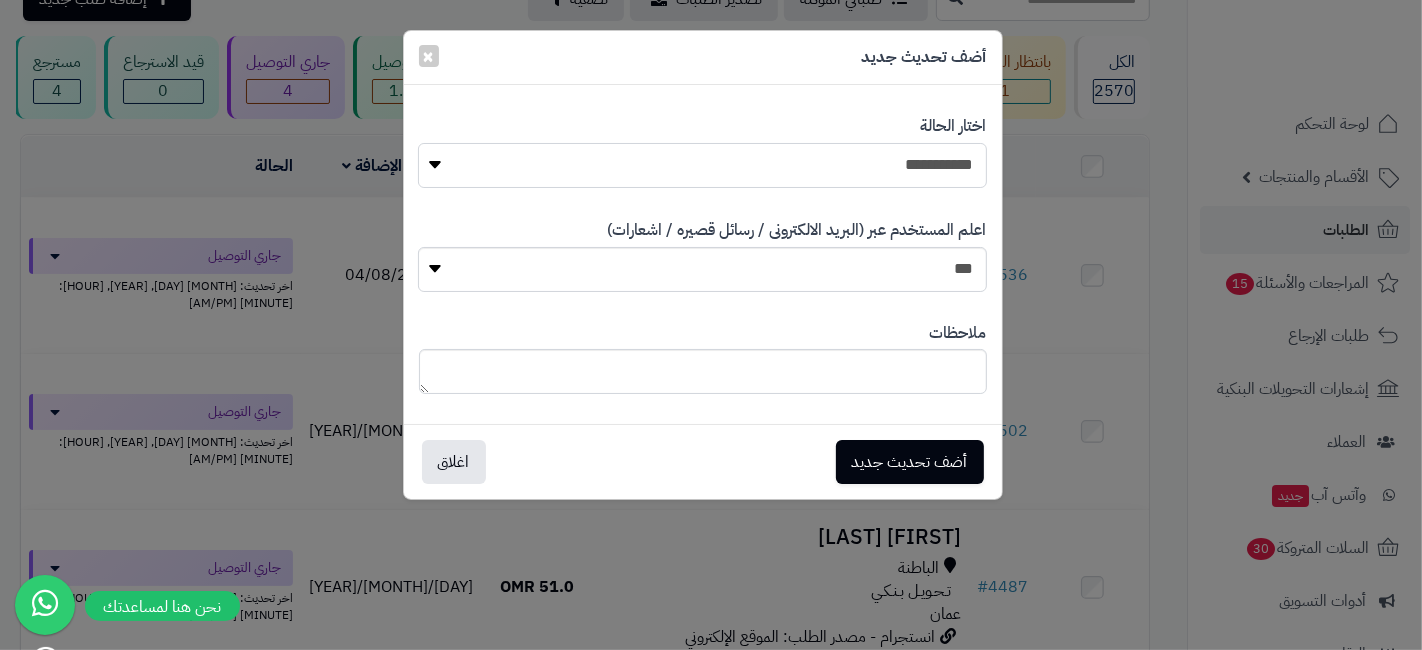click on "**********" at bounding box center (702, 165) 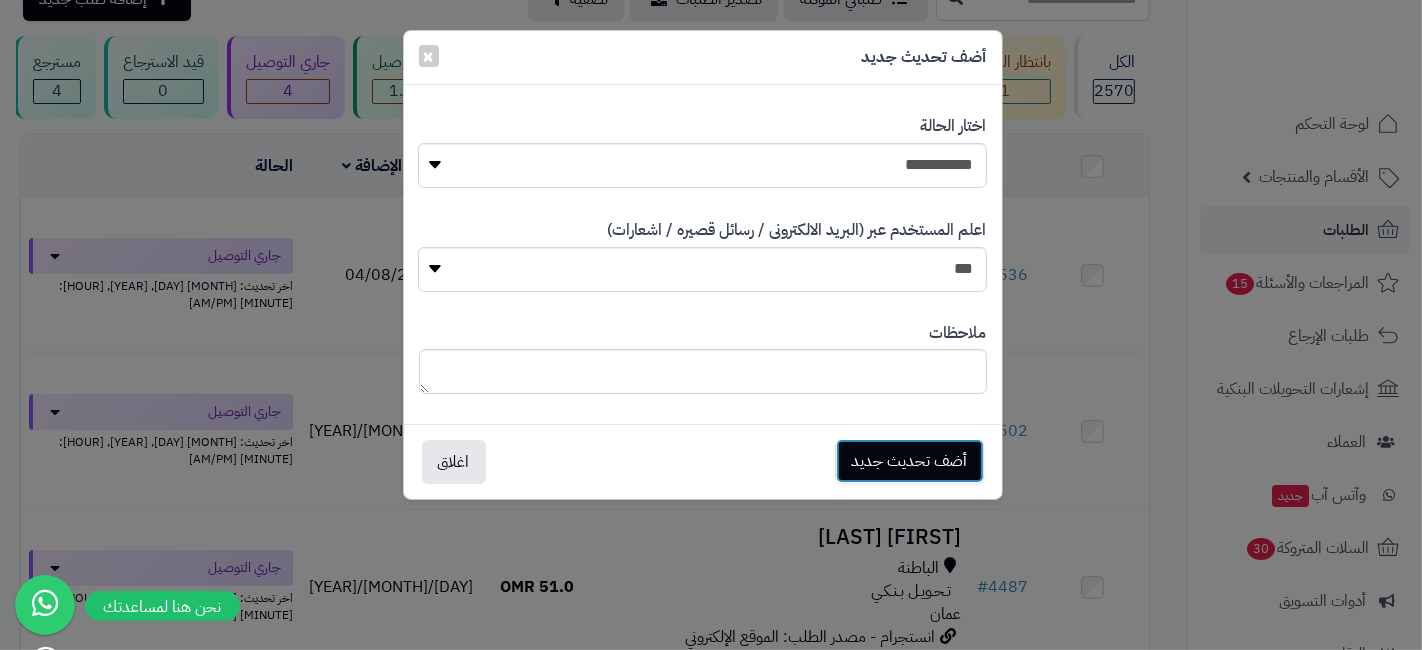 click on "أضف تحديث جديد" at bounding box center [910, 461] 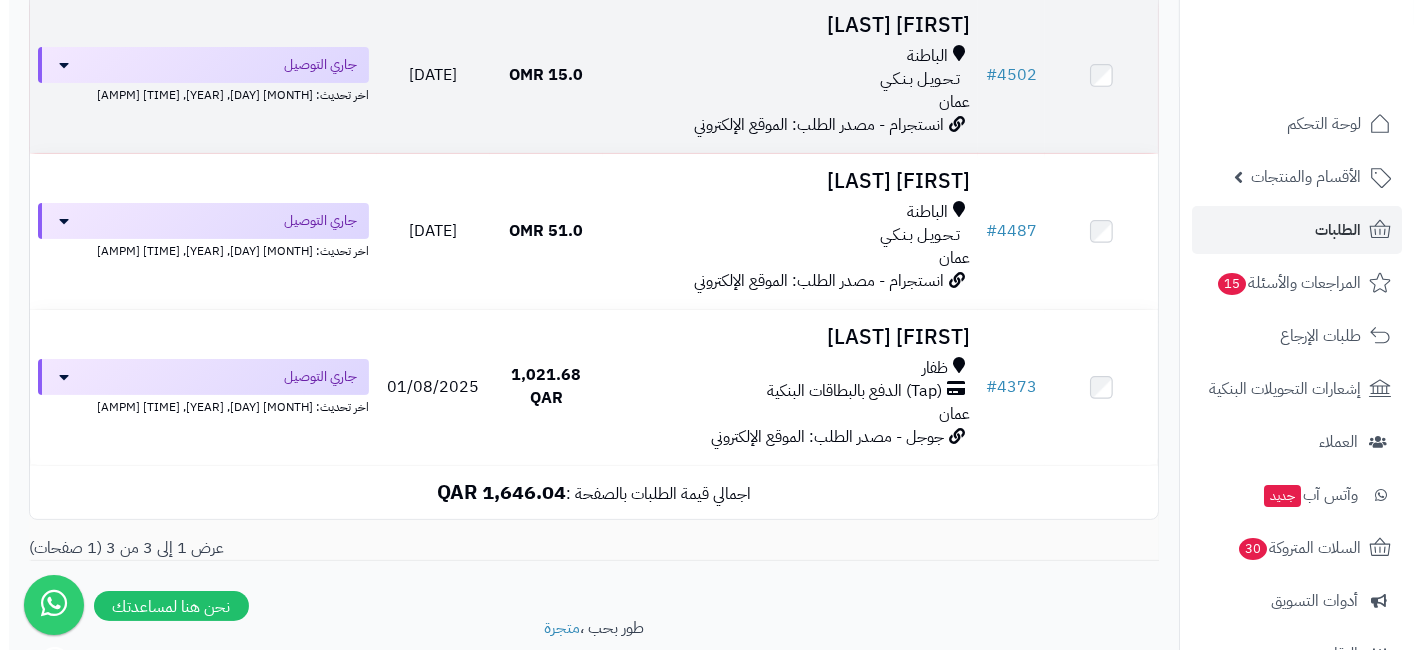 scroll, scrollTop: 333, scrollLeft: 0, axis: vertical 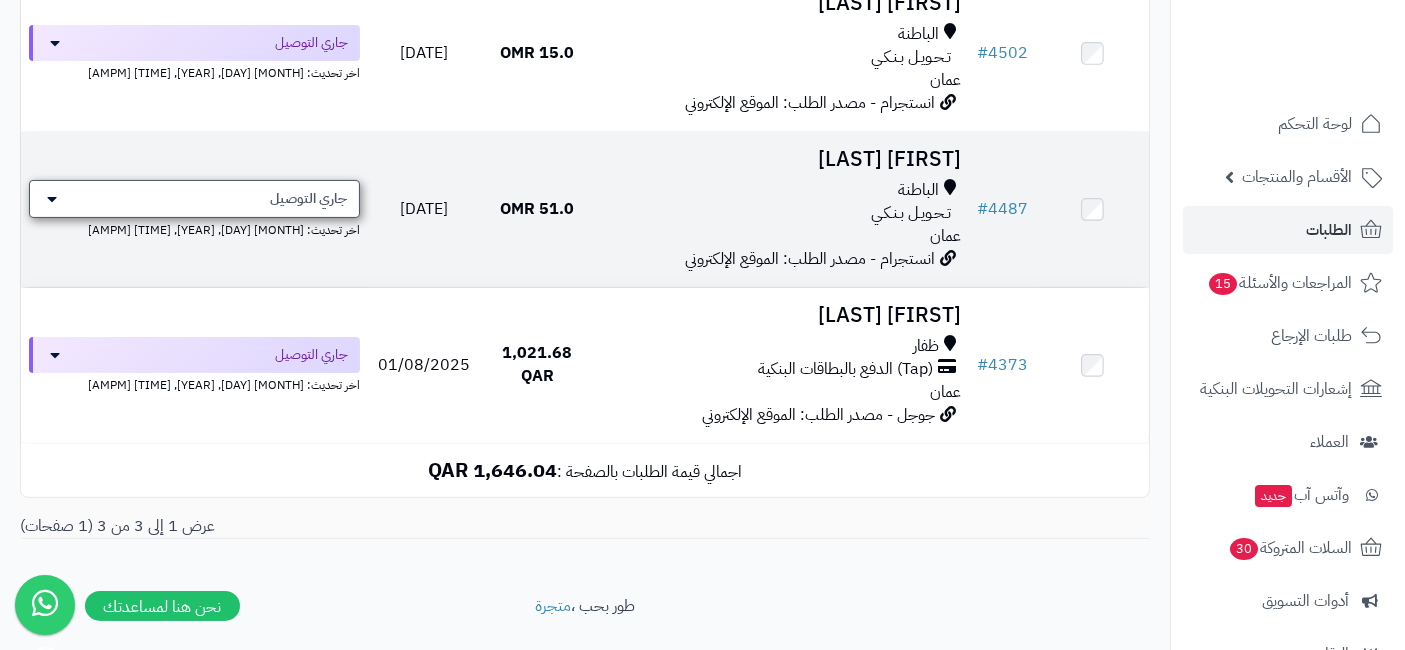 click on "جاري التوصيل" at bounding box center (308, 199) 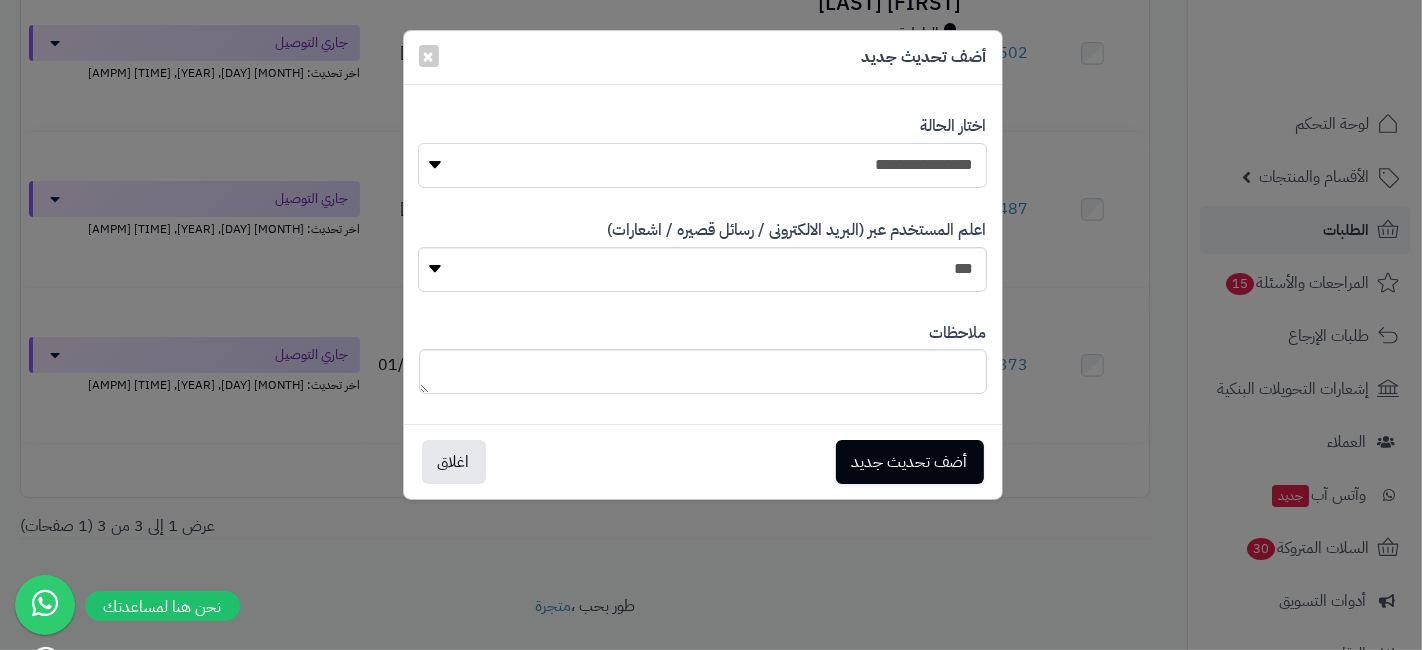 click on "**********" at bounding box center [702, 165] 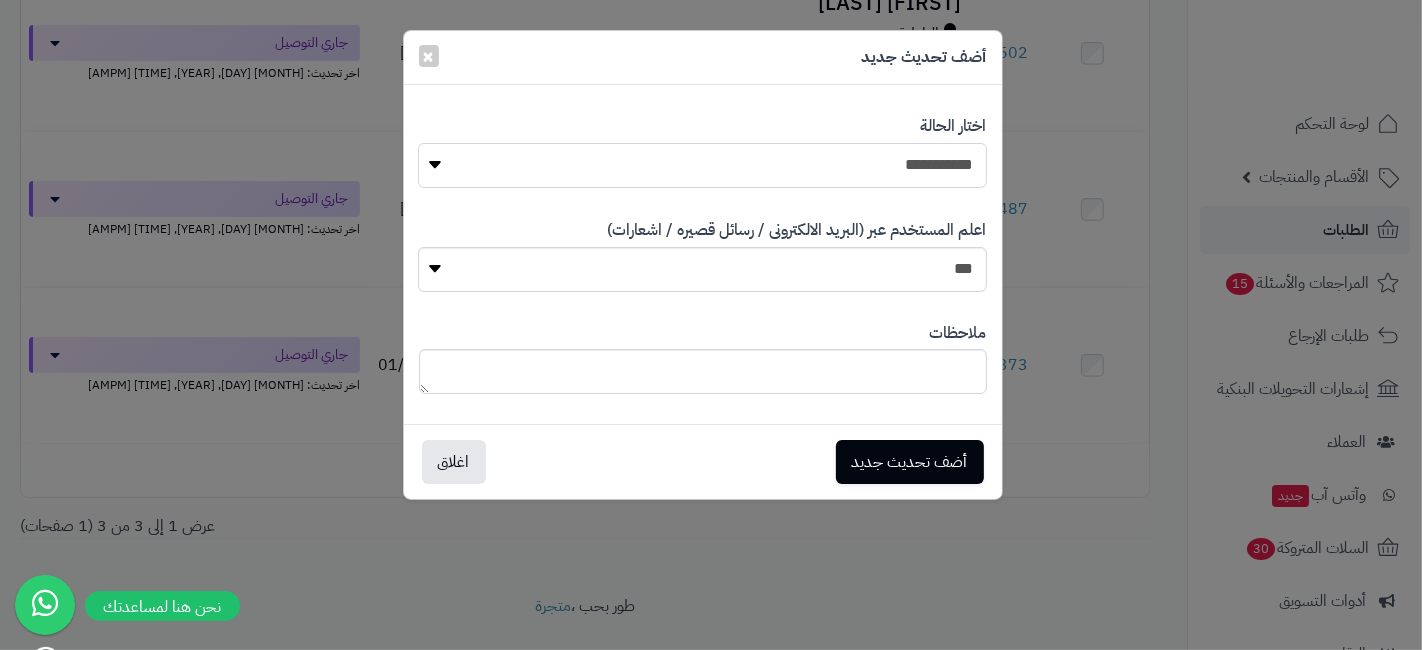 click on "**********" at bounding box center [702, 165] 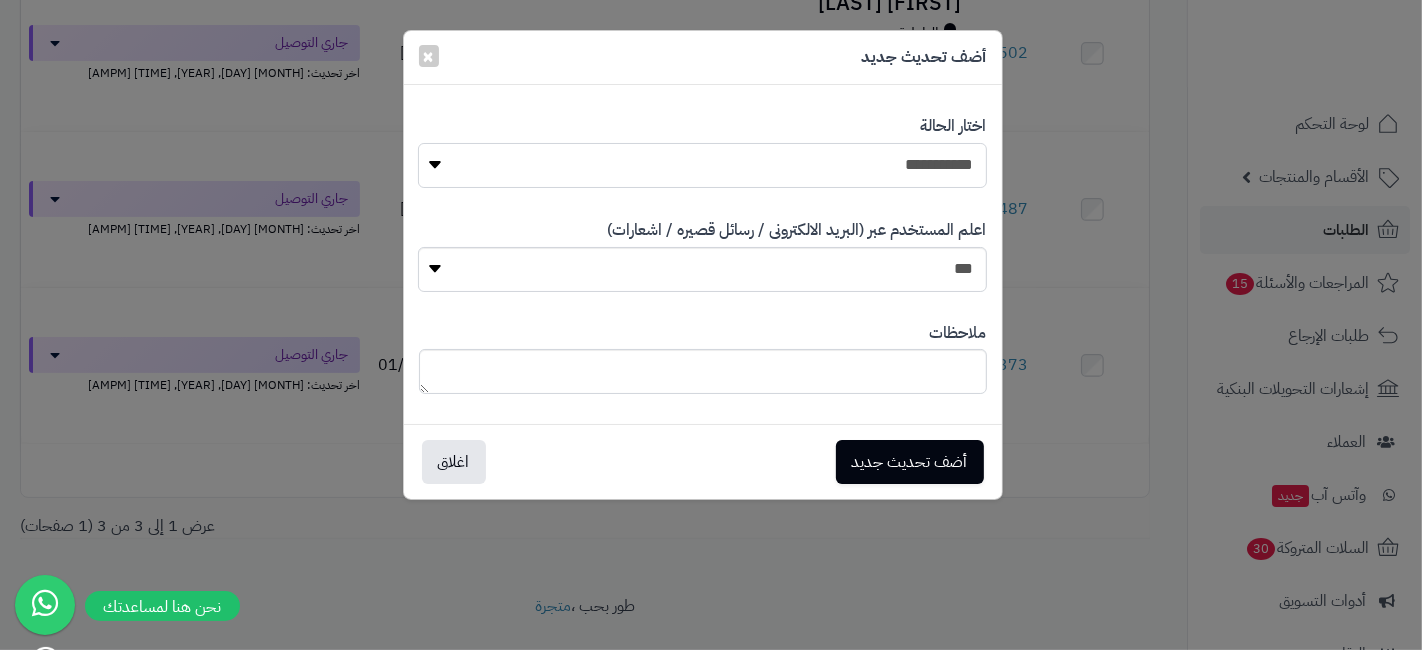 select on "**" 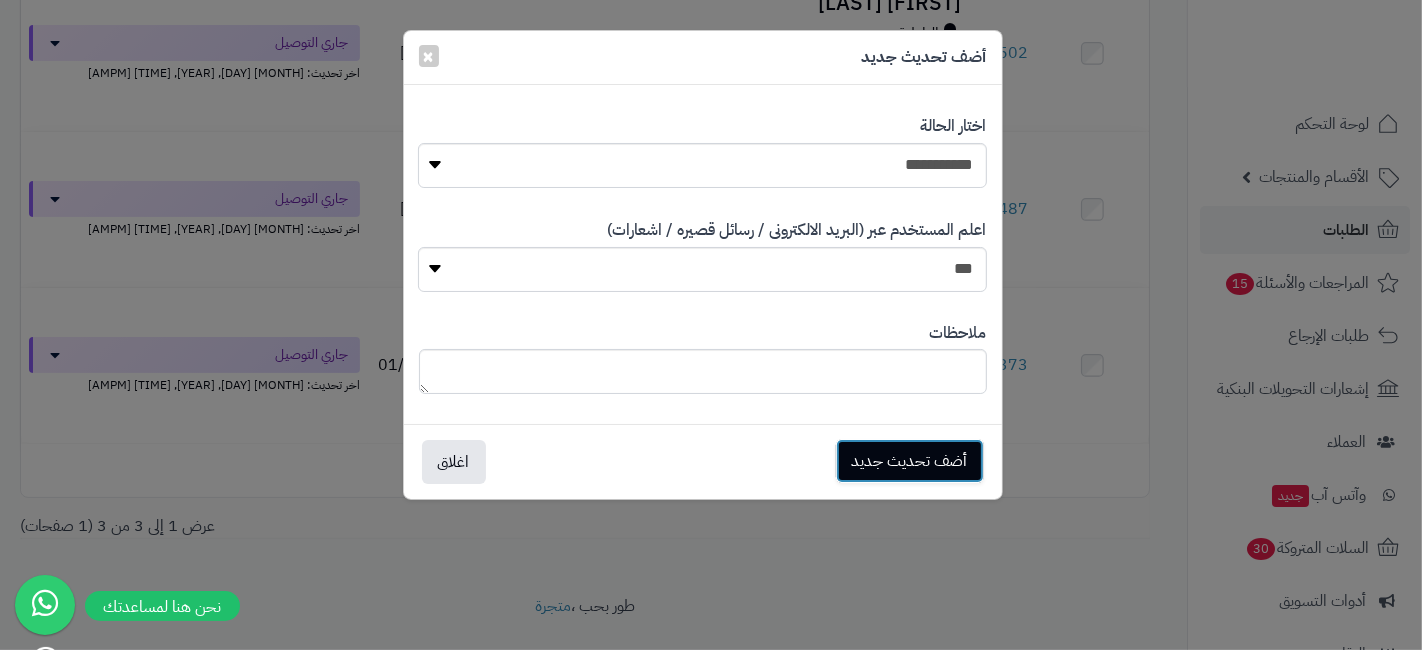click on "أضف تحديث جديد" at bounding box center [910, 461] 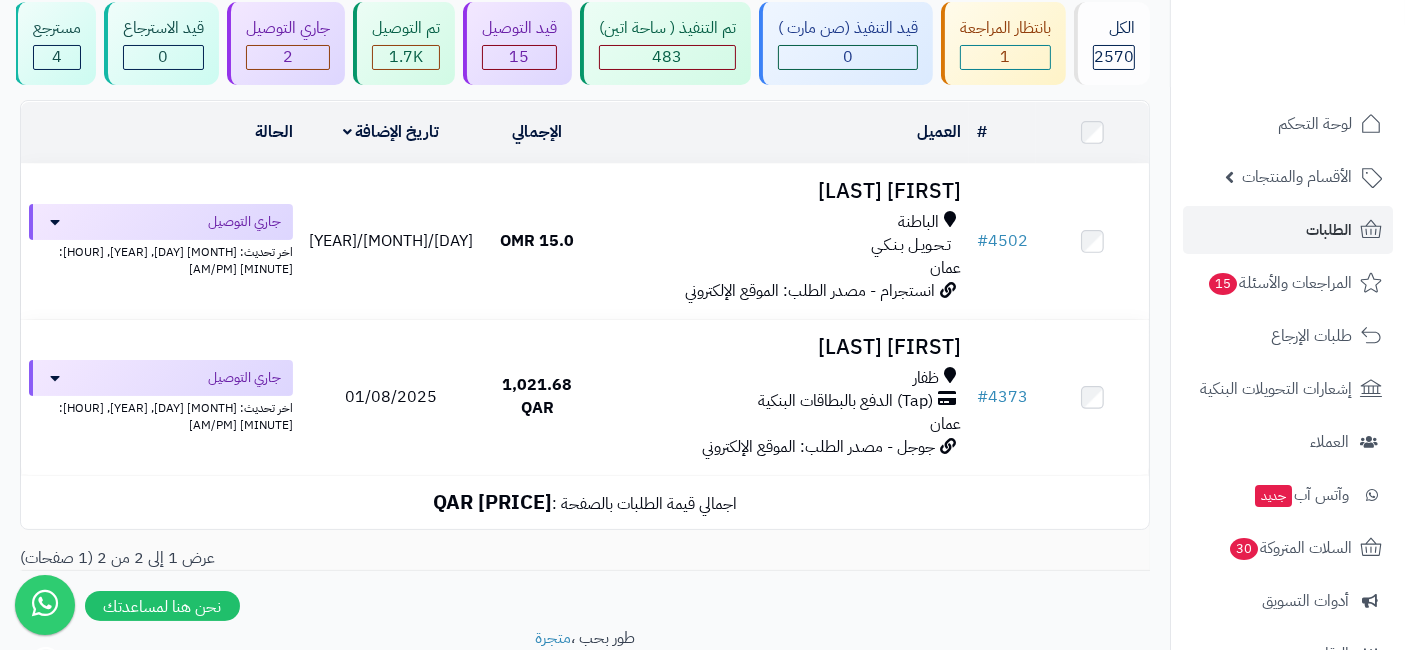 scroll, scrollTop: 111, scrollLeft: 0, axis: vertical 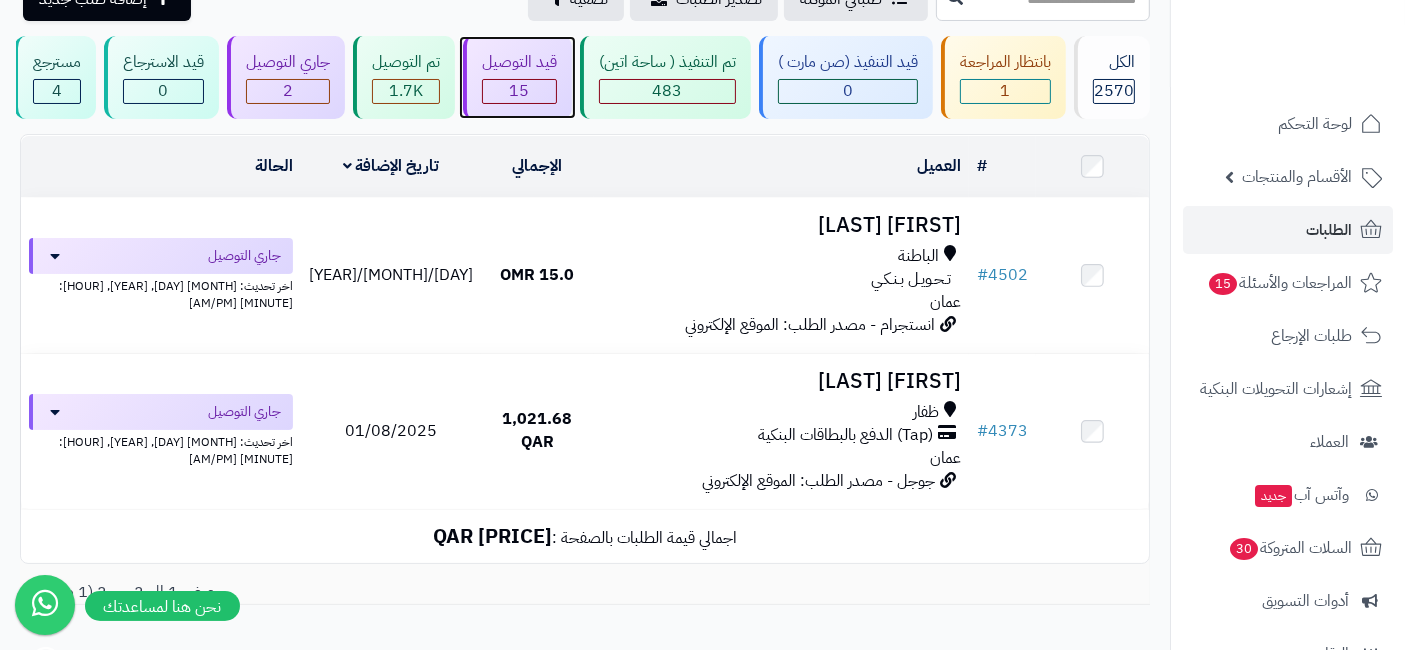 click on "15" at bounding box center (520, 91) 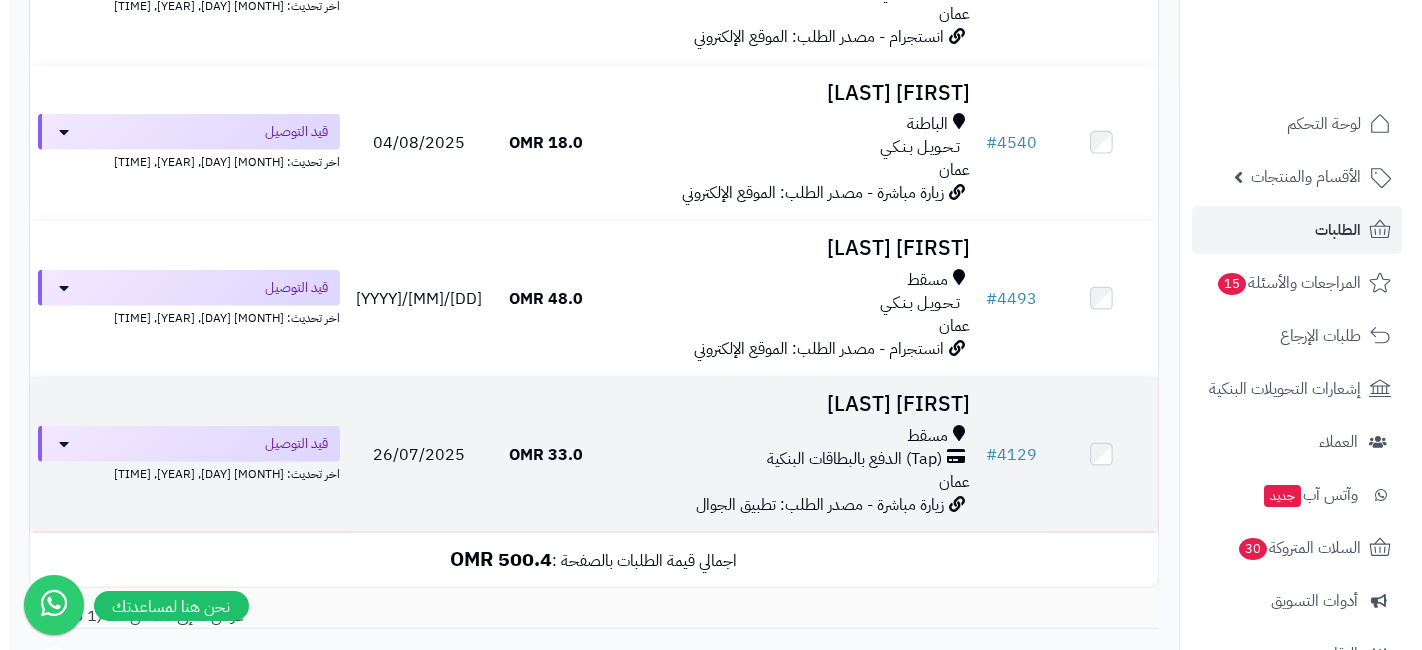 scroll, scrollTop: 2270, scrollLeft: 0, axis: vertical 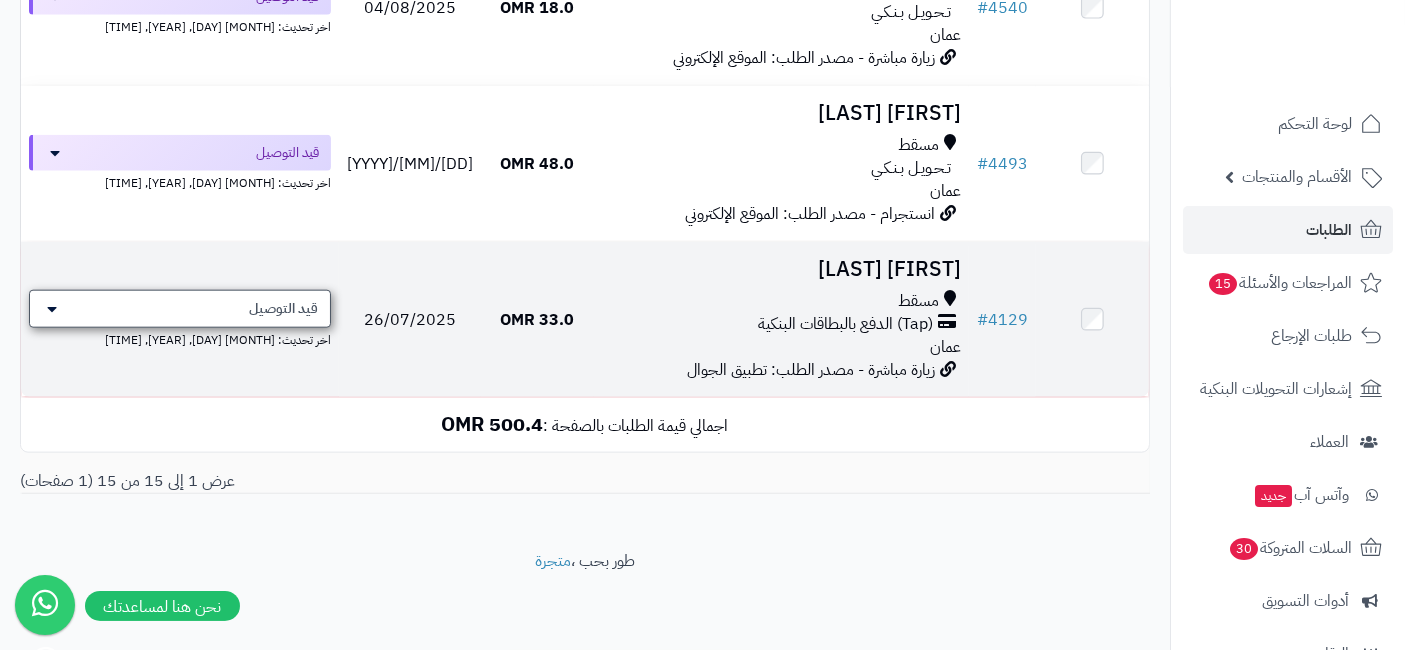 click on "قيد التوصيل" at bounding box center [283, 309] 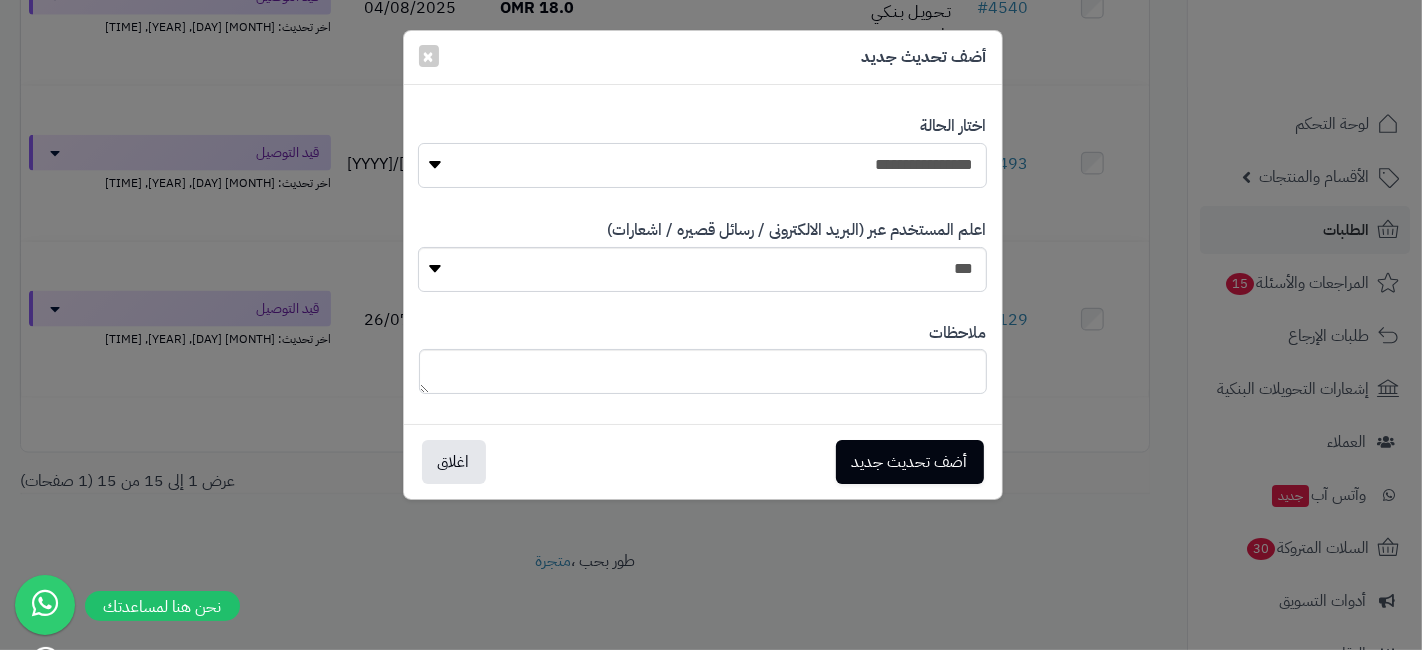 drag, startPoint x: 846, startPoint y: 164, endPoint x: 862, endPoint y: 178, distance: 21.260292 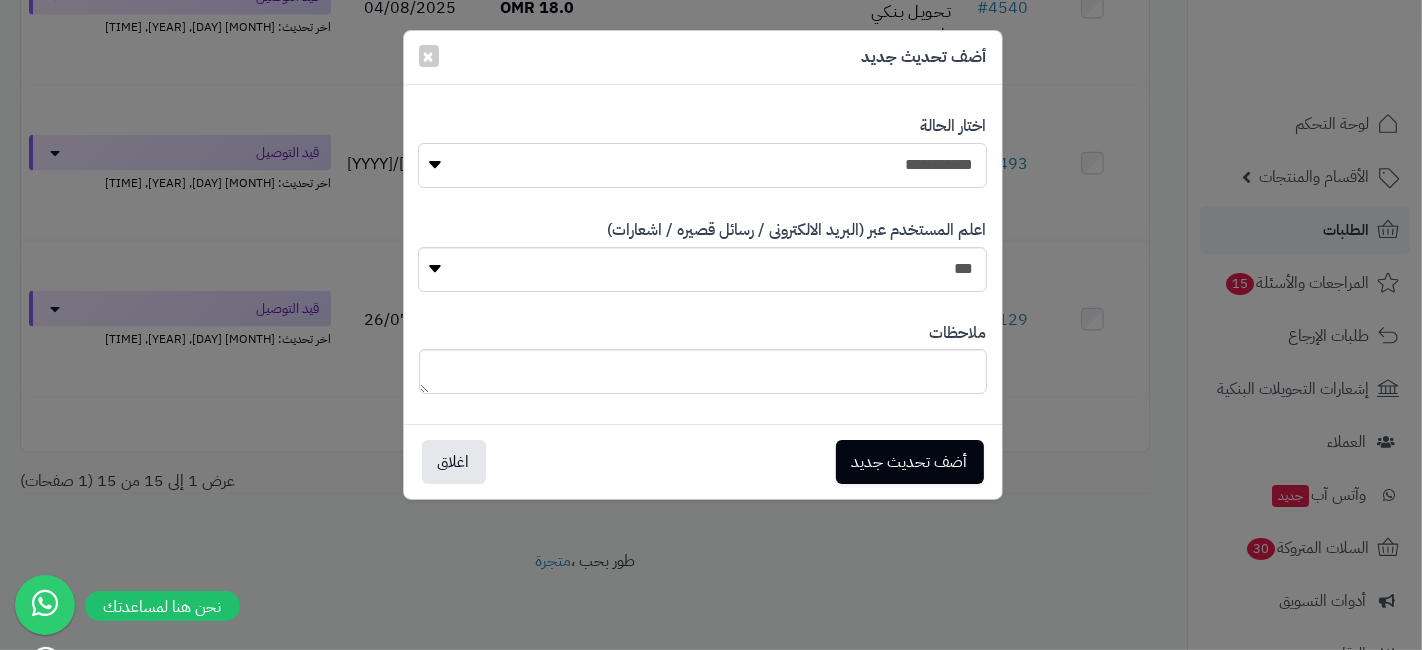 click on "**********" at bounding box center (702, 165) 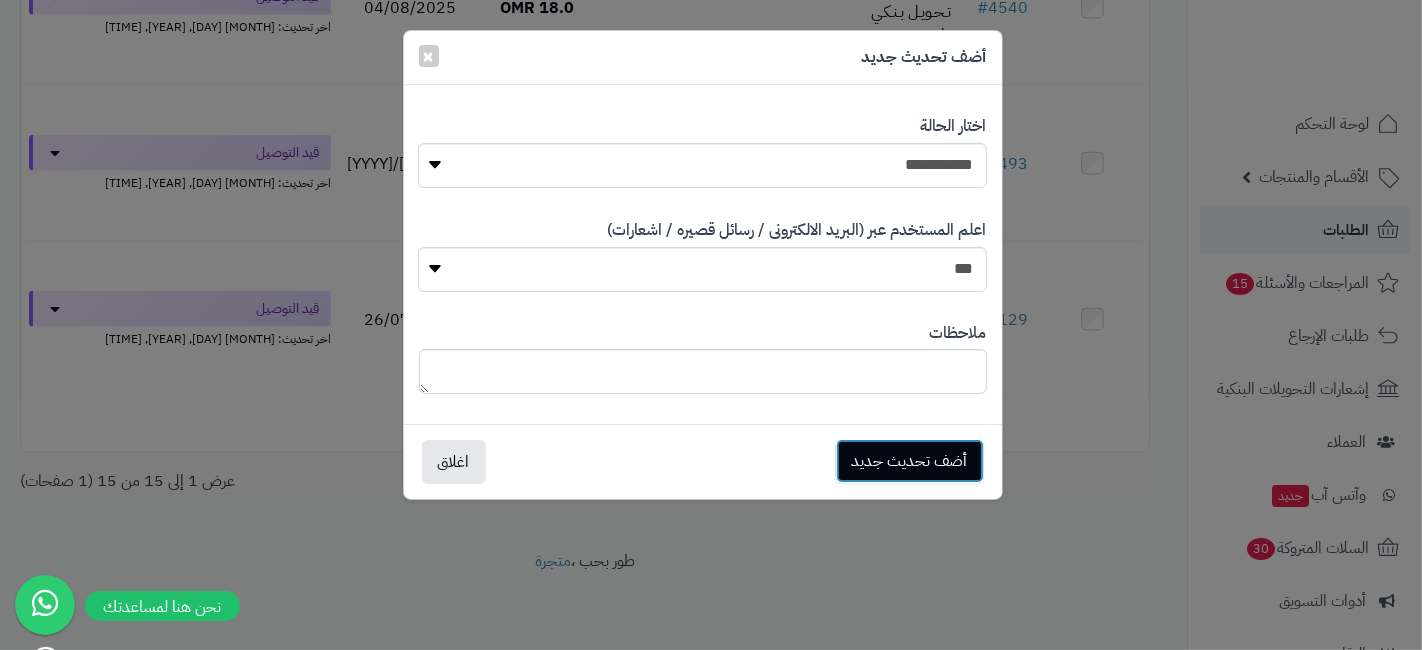 click on "أضف تحديث جديد" at bounding box center (910, 461) 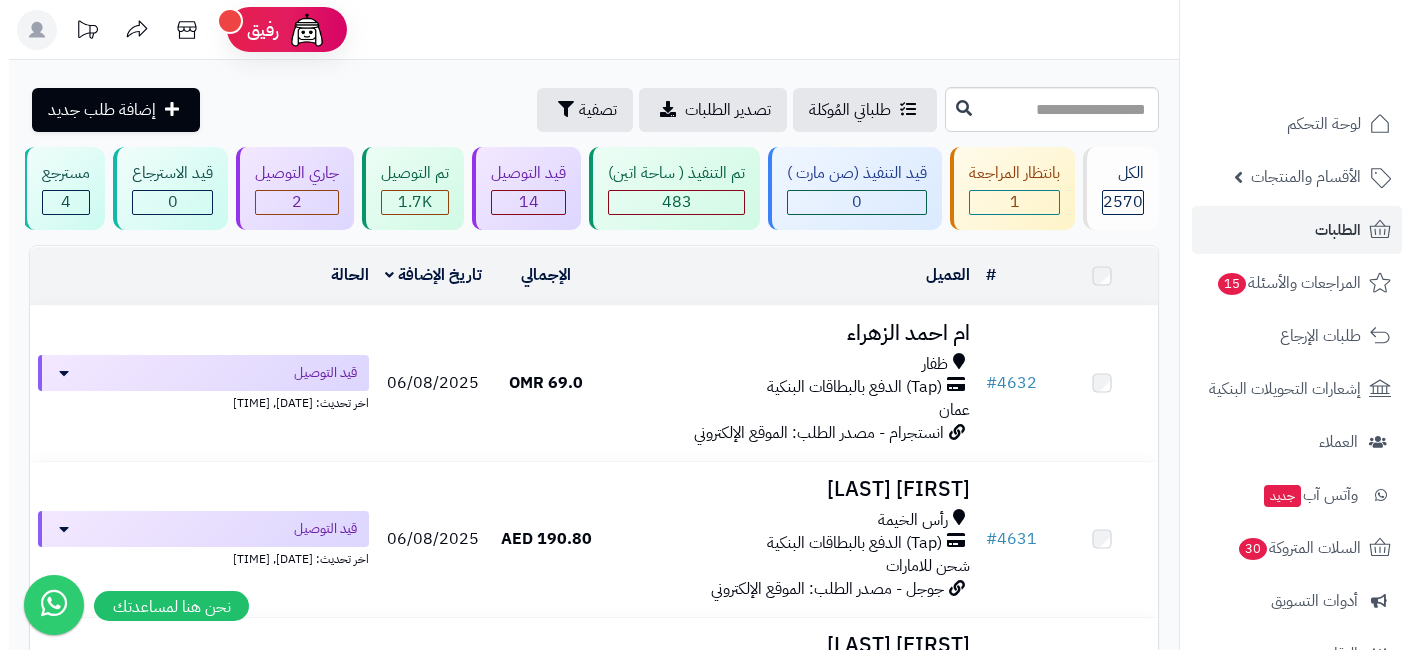 scroll, scrollTop: 2114, scrollLeft: 0, axis: vertical 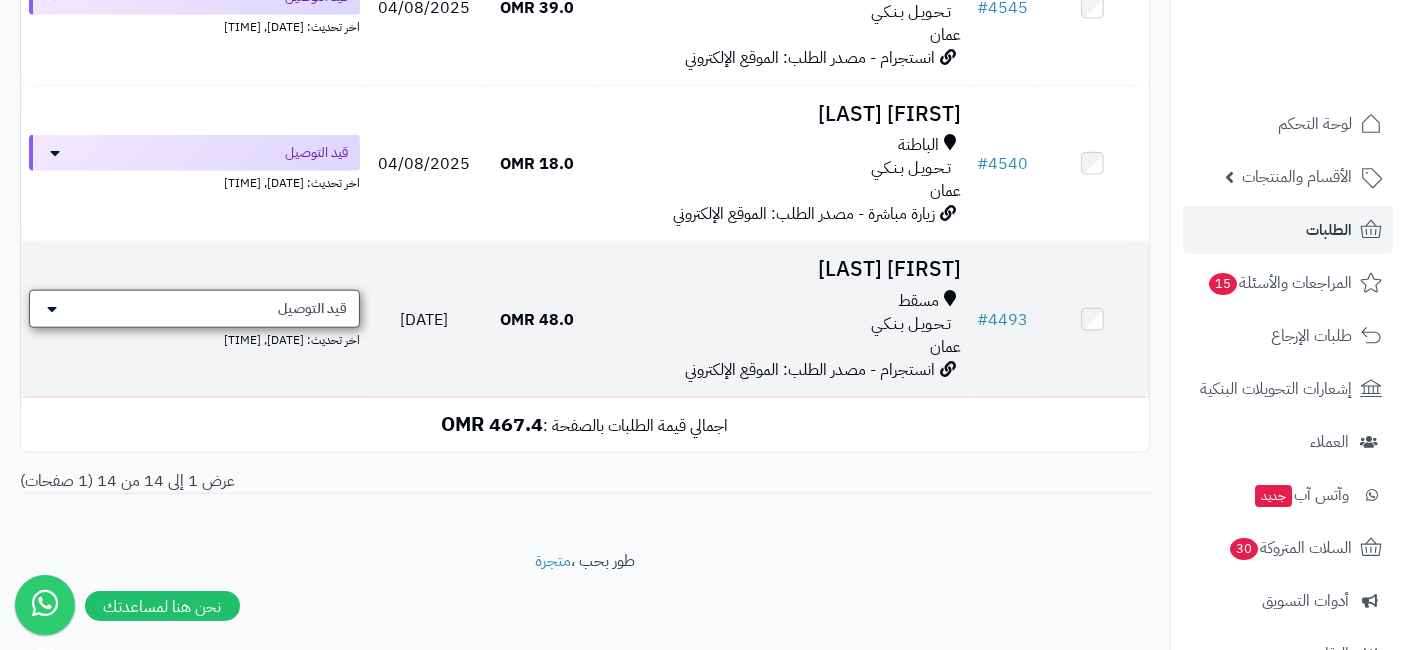 click on "قيد التوصيل" at bounding box center (194, 309) 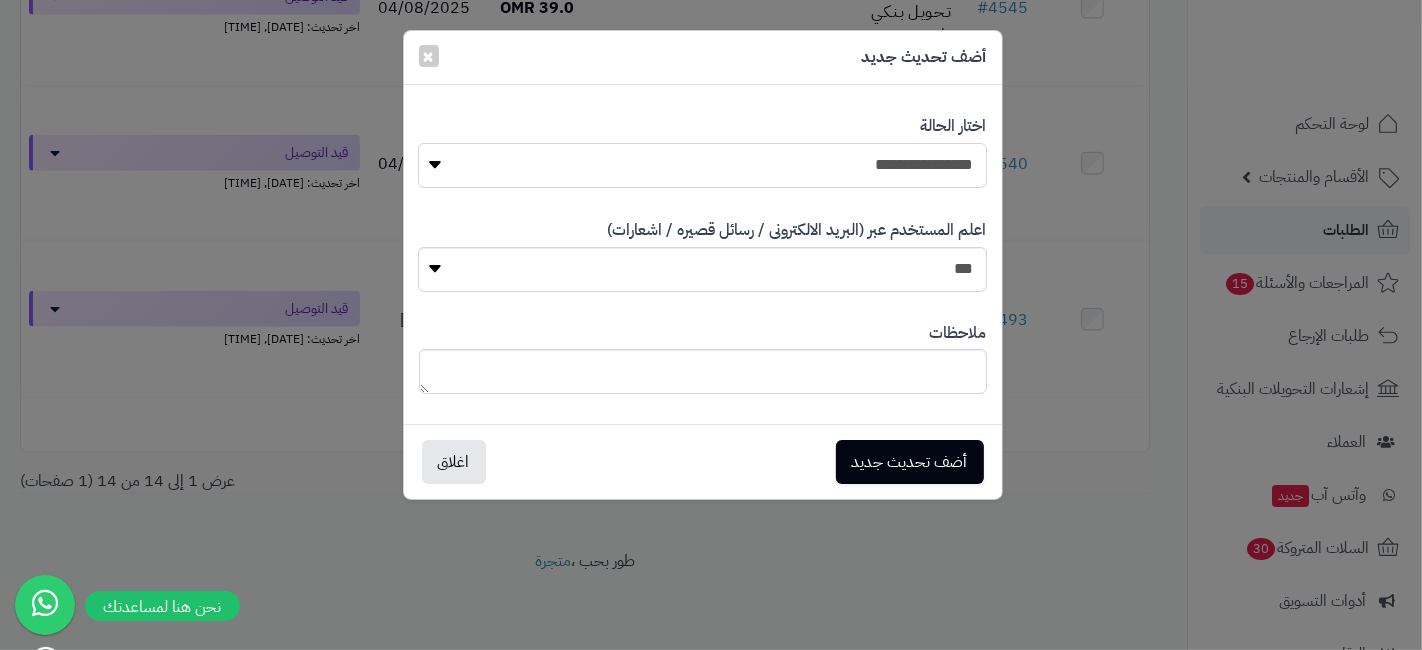 click on "**********" at bounding box center [702, 165] 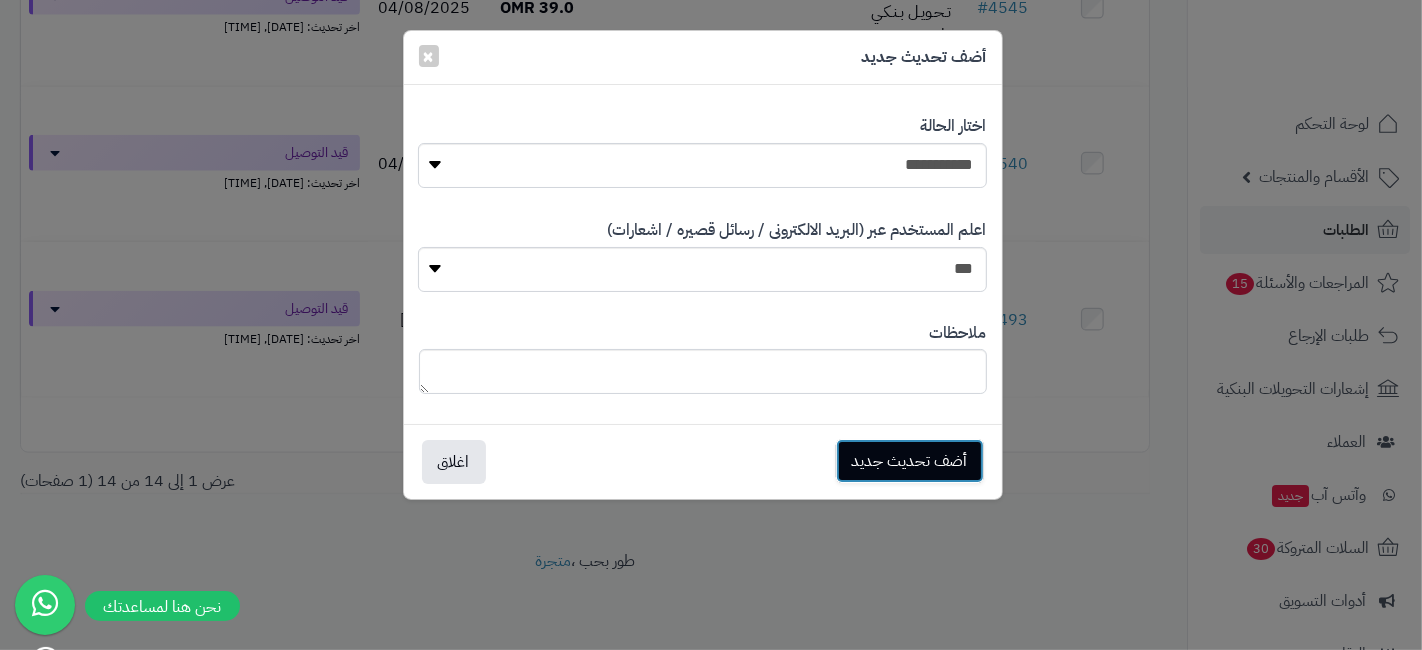 click on "أضف تحديث جديد" at bounding box center (910, 461) 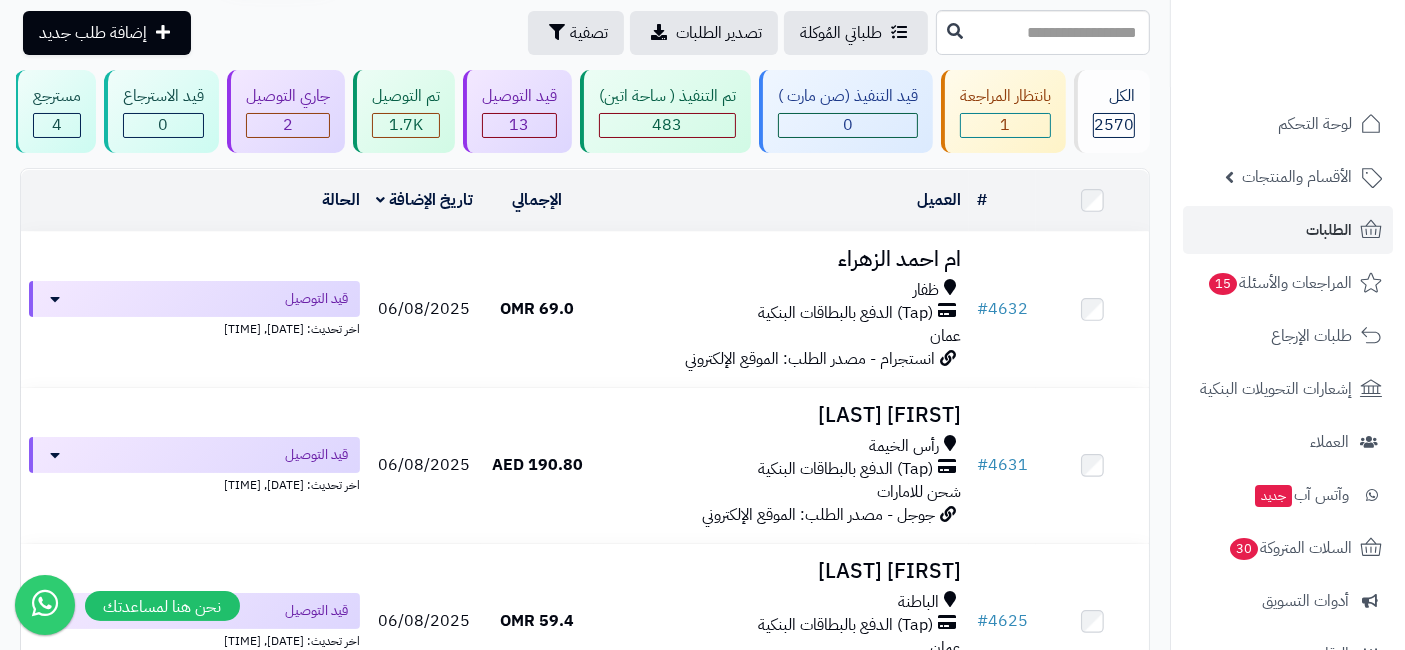 scroll, scrollTop: 111, scrollLeft: 0, axis: vertical 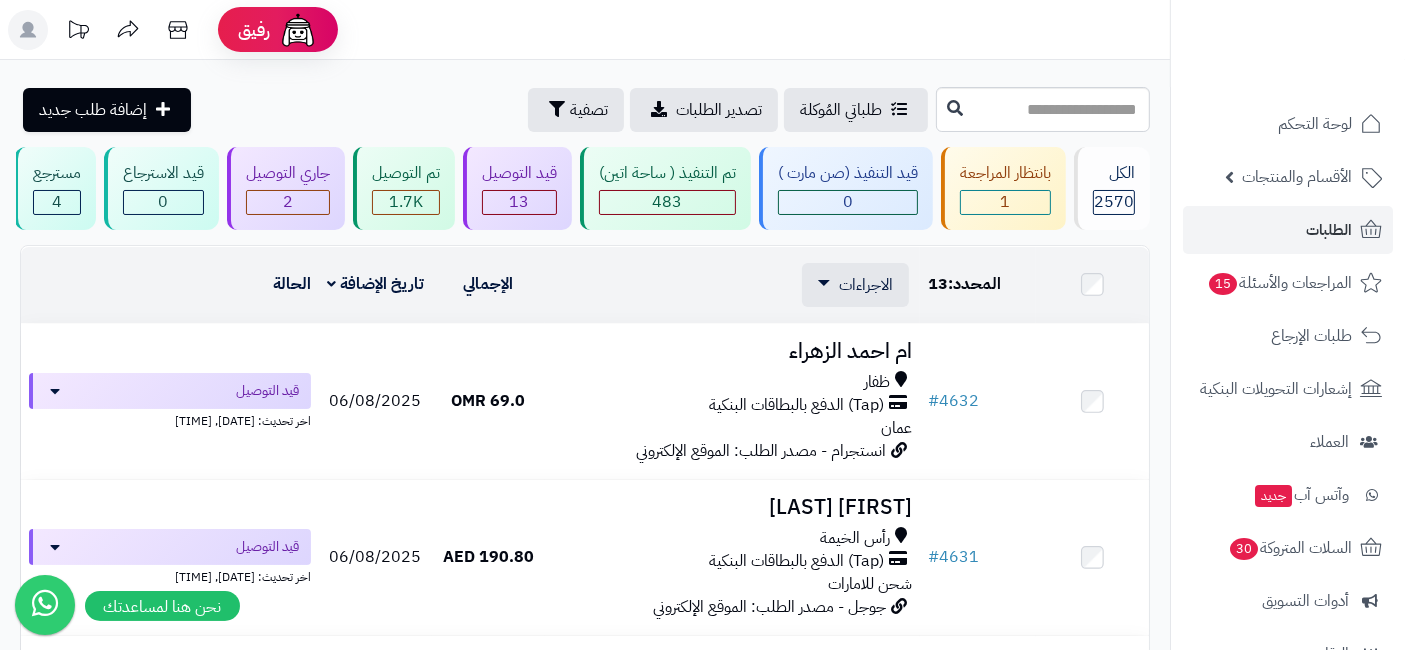 click at bounding box center [1092, 285] 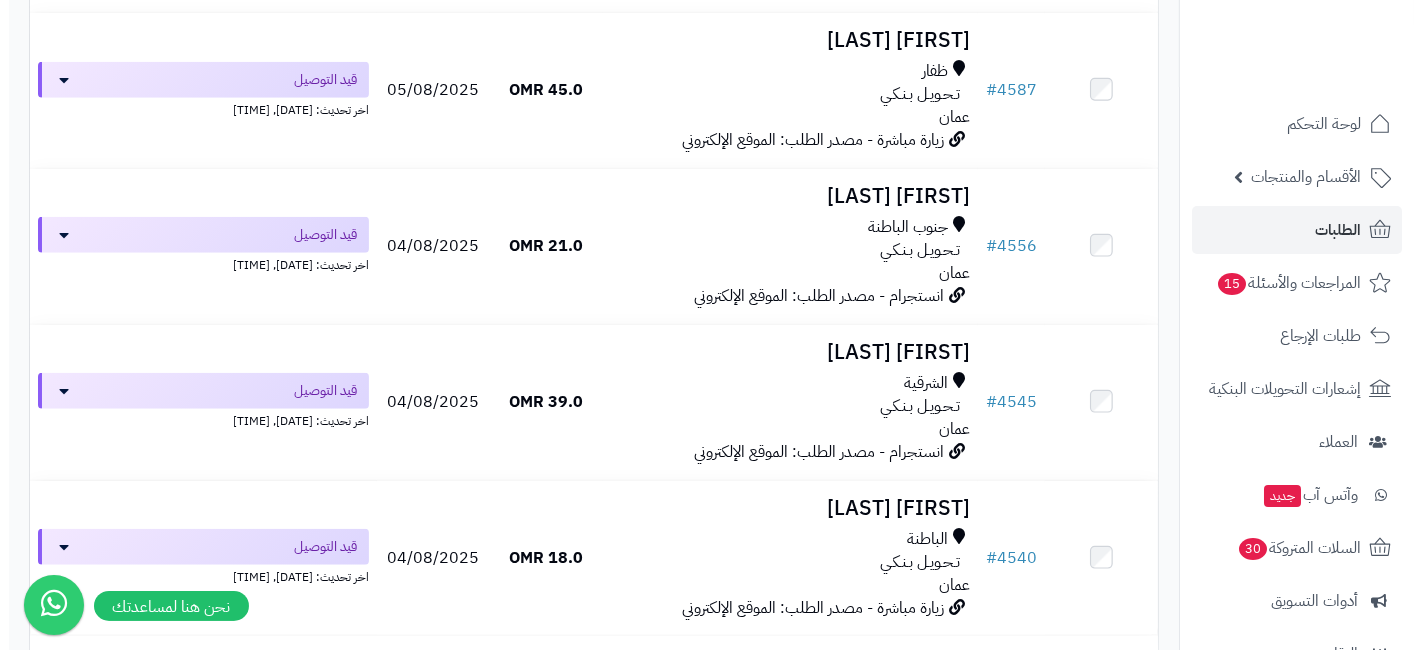 scroll, scrollTop: 1666, scrollLeft: 0, axis: vertical 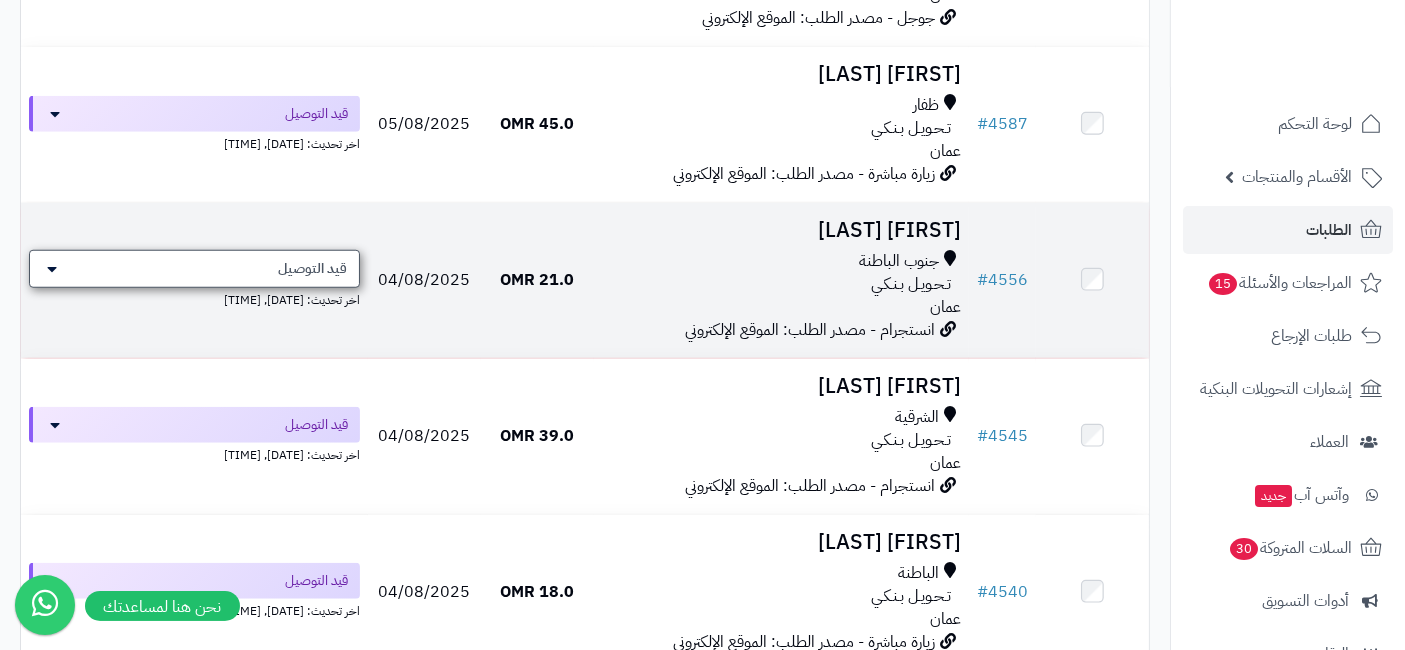 click on "قيد التوصيل" at bounding box center (194, 269) 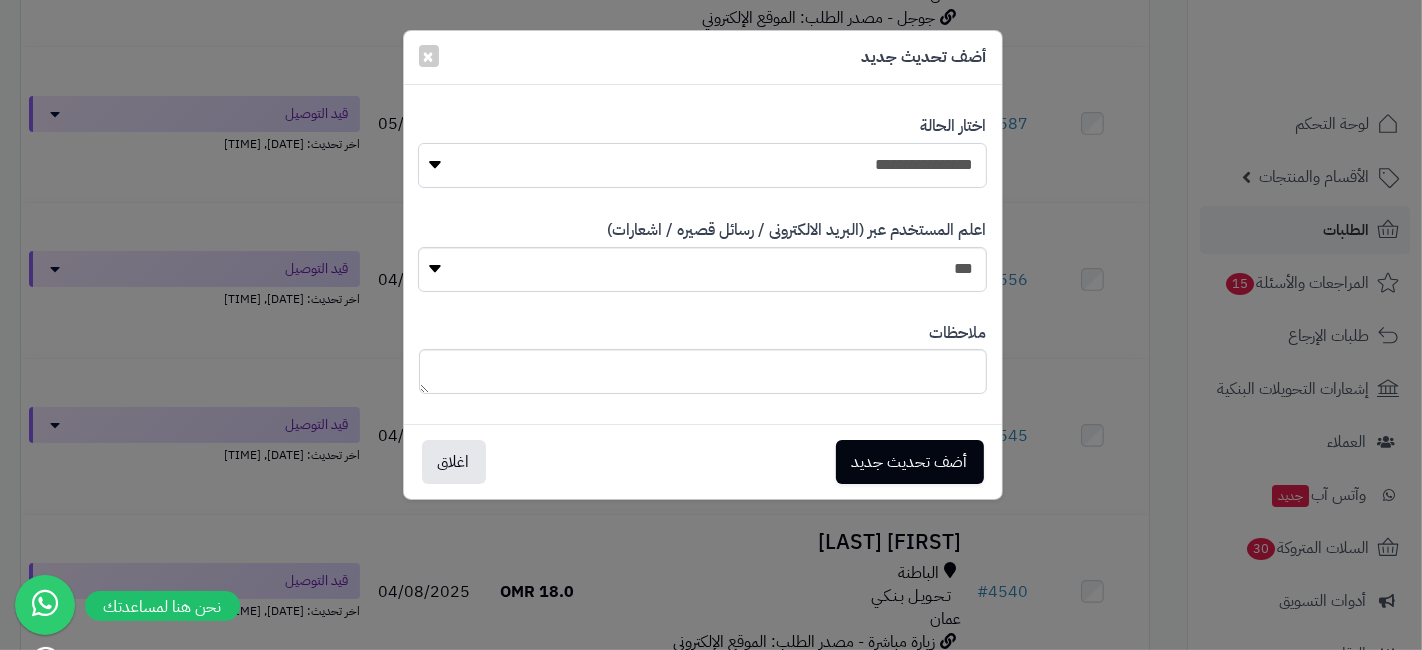 click on "**********" at bounding box center (702, 165) 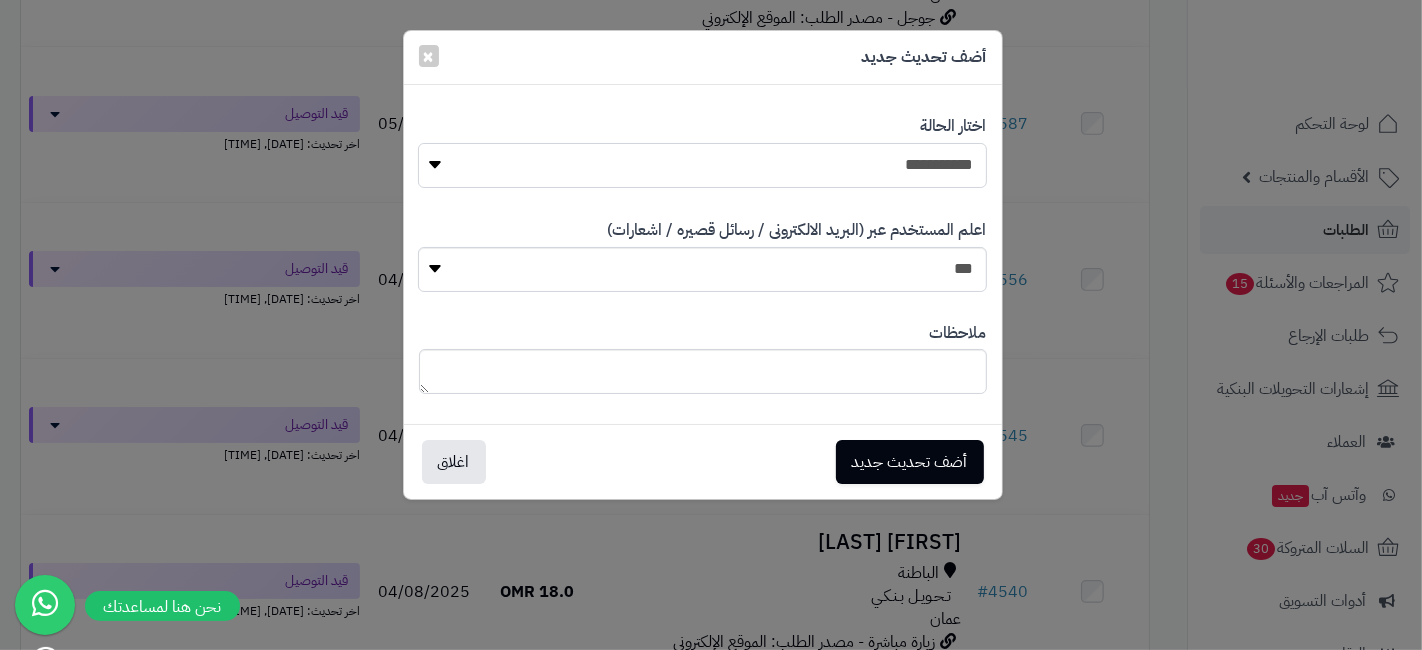 click on "**********" at bounding box center (702, 165) 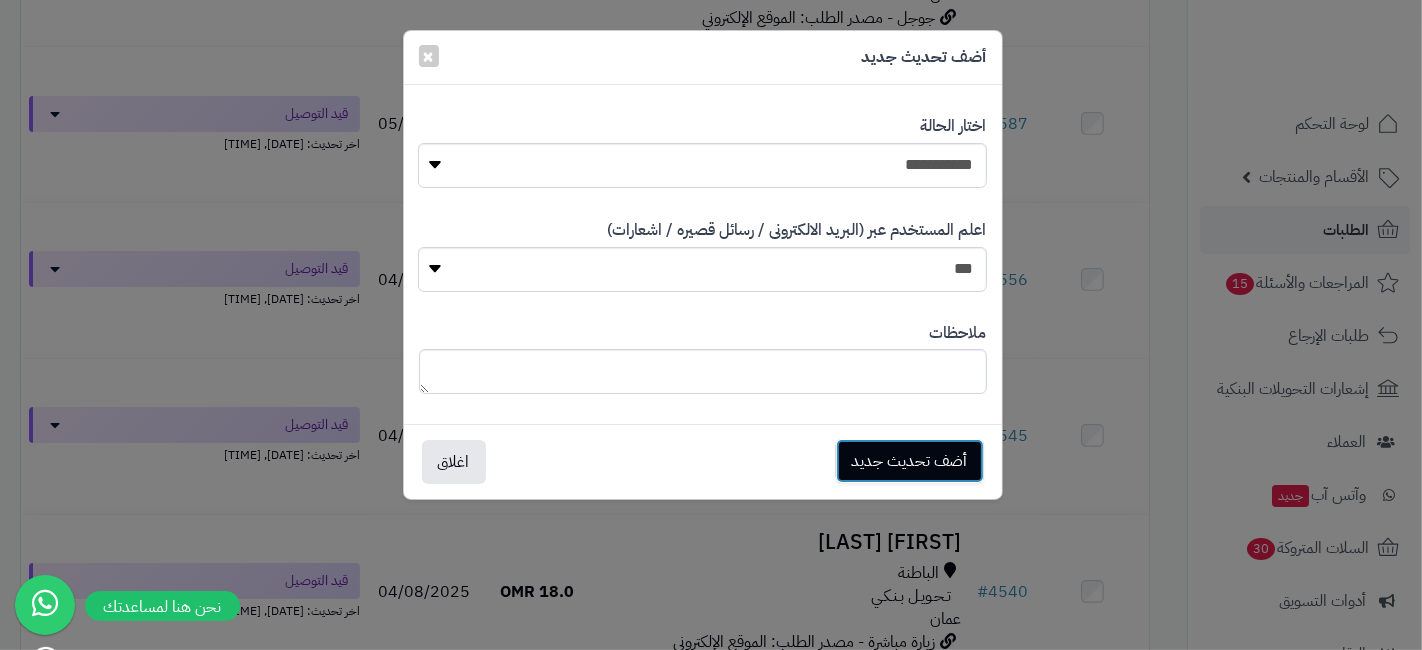 click on "أضف تحديث جديد" at bounding box center (910, 461) 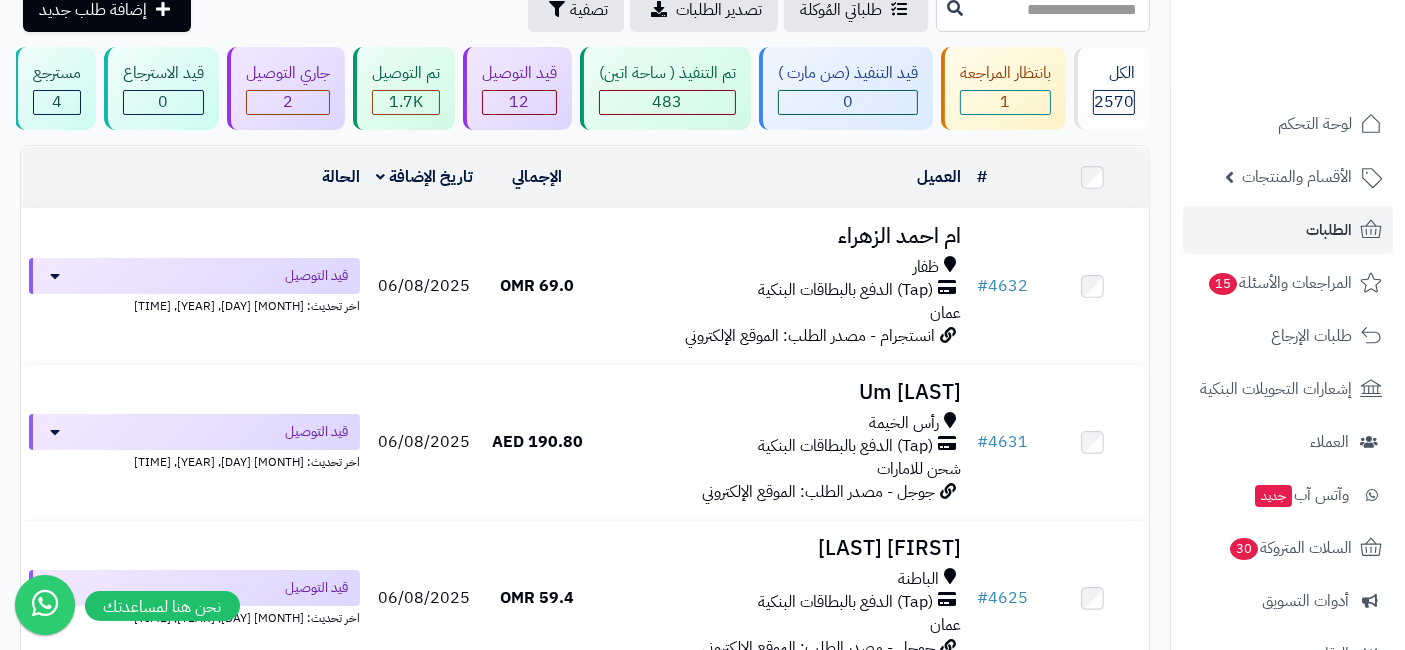 scroll, scrollTop: 111, scrollLeft: 0, axis: vertical 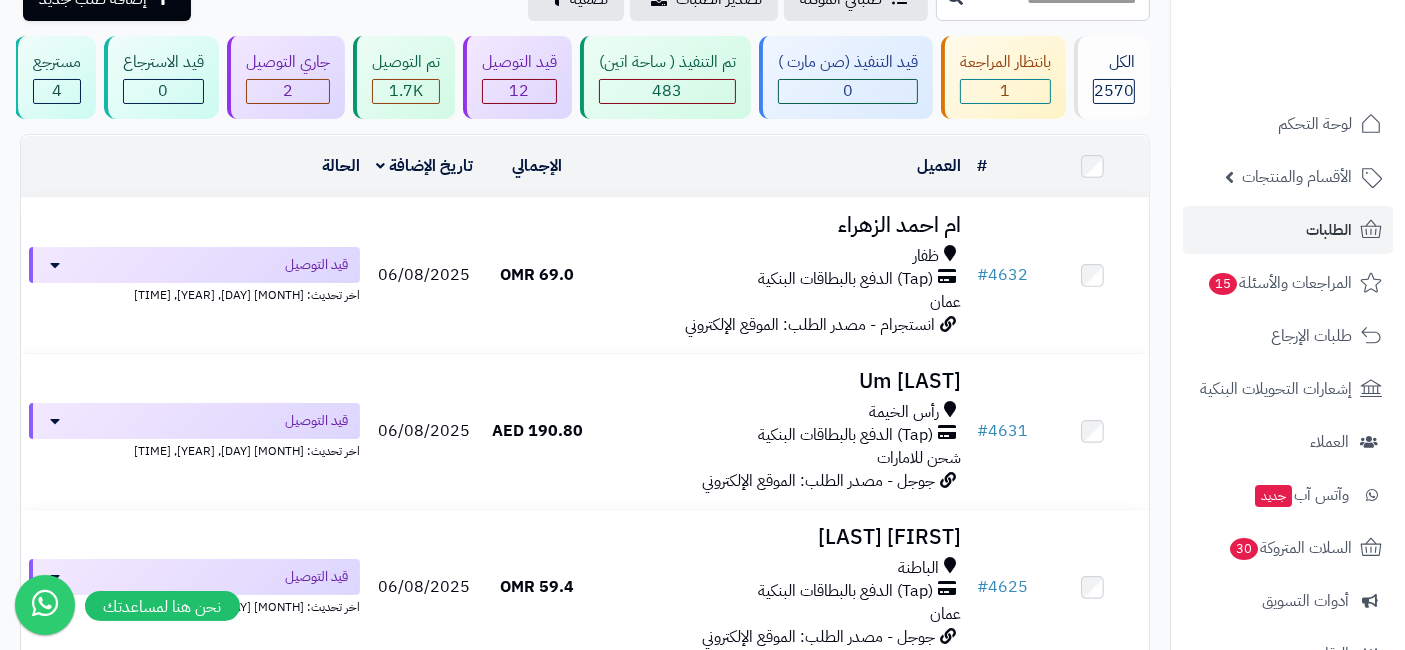 click at bounding box center (1092, 166) 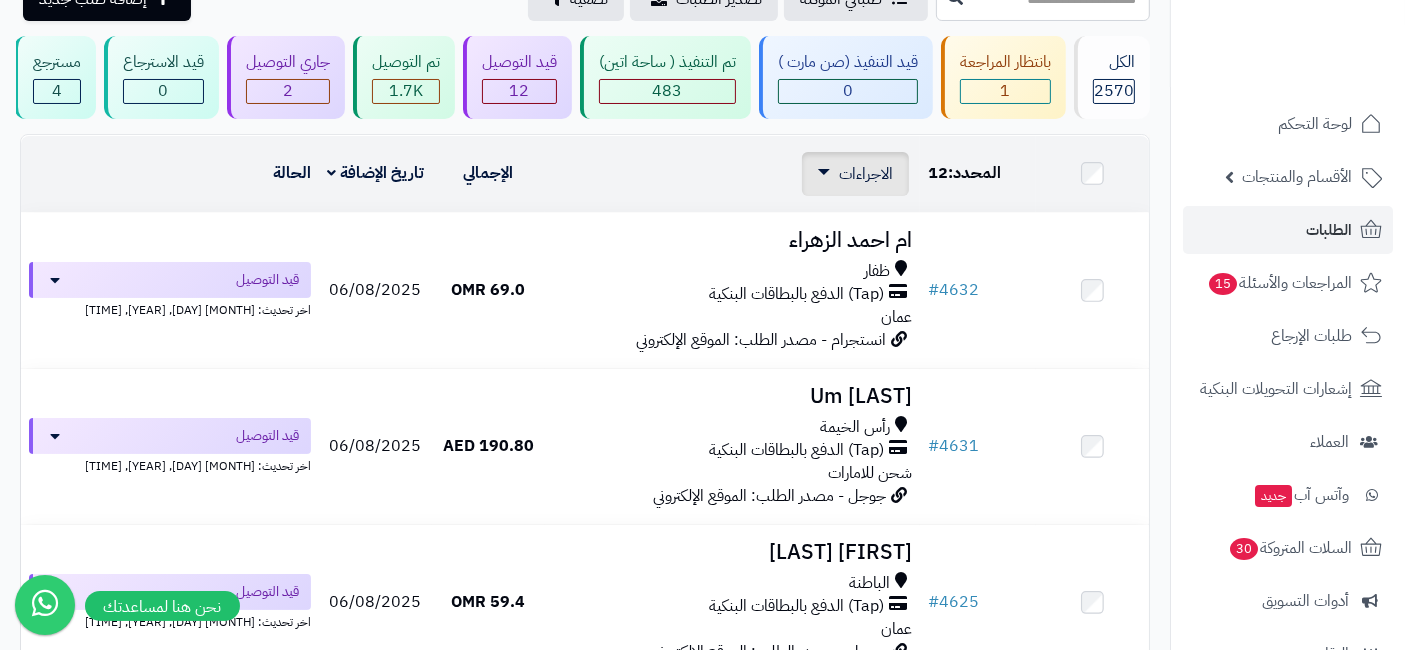 click on "الاجراءات" at bounding box center (866, 174) 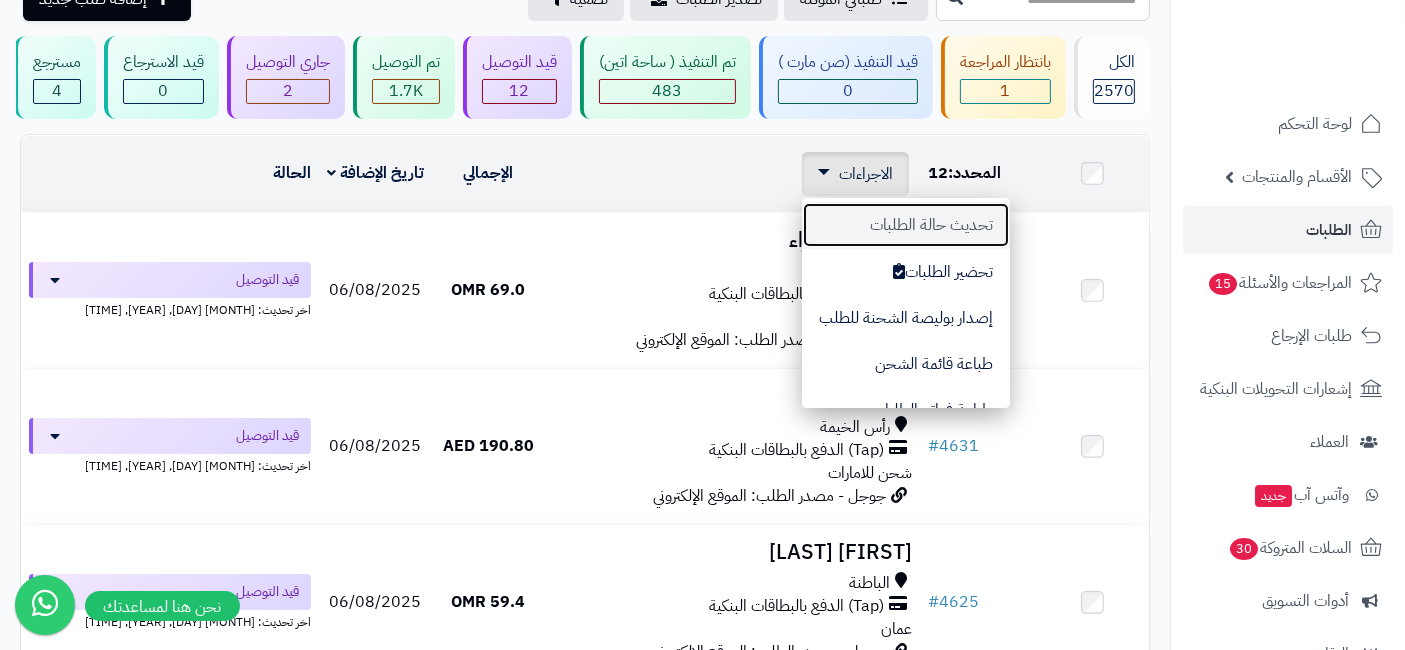 click on "تحديث حالة الطلبات" at bounding box center [906, 225] 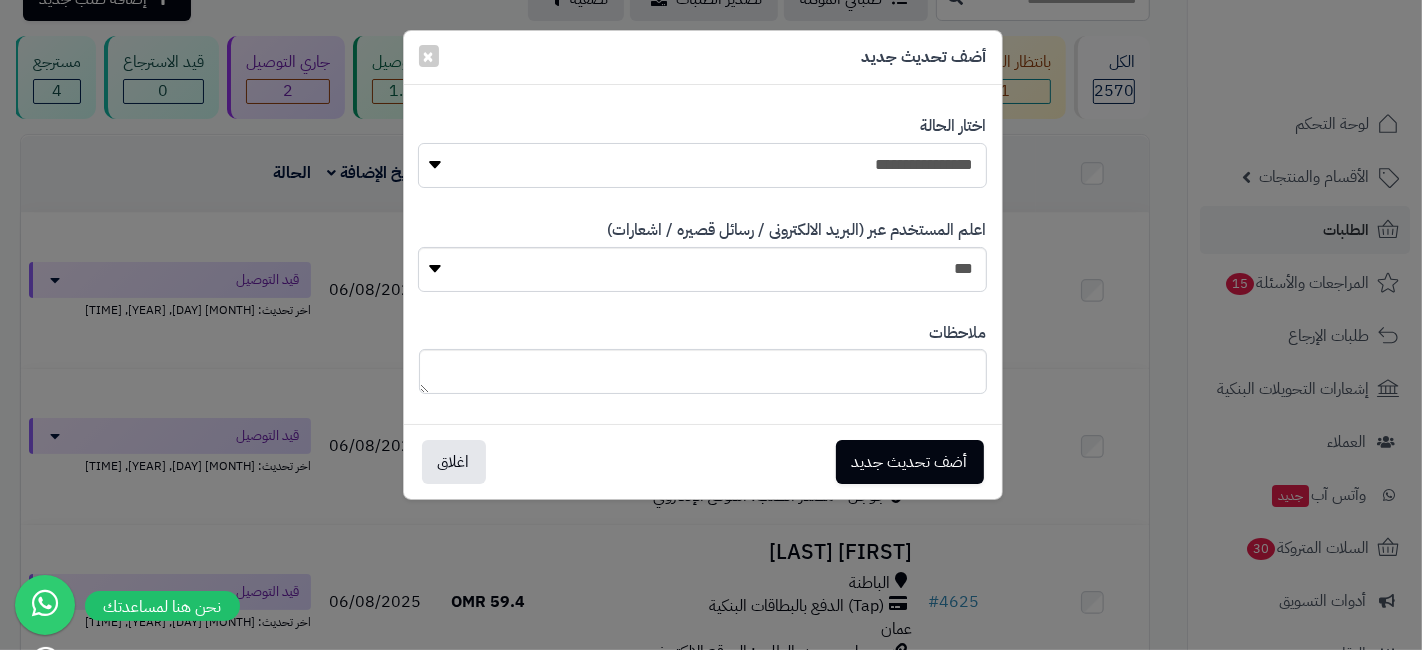 click on "**********" at bounding box center (702, 165) 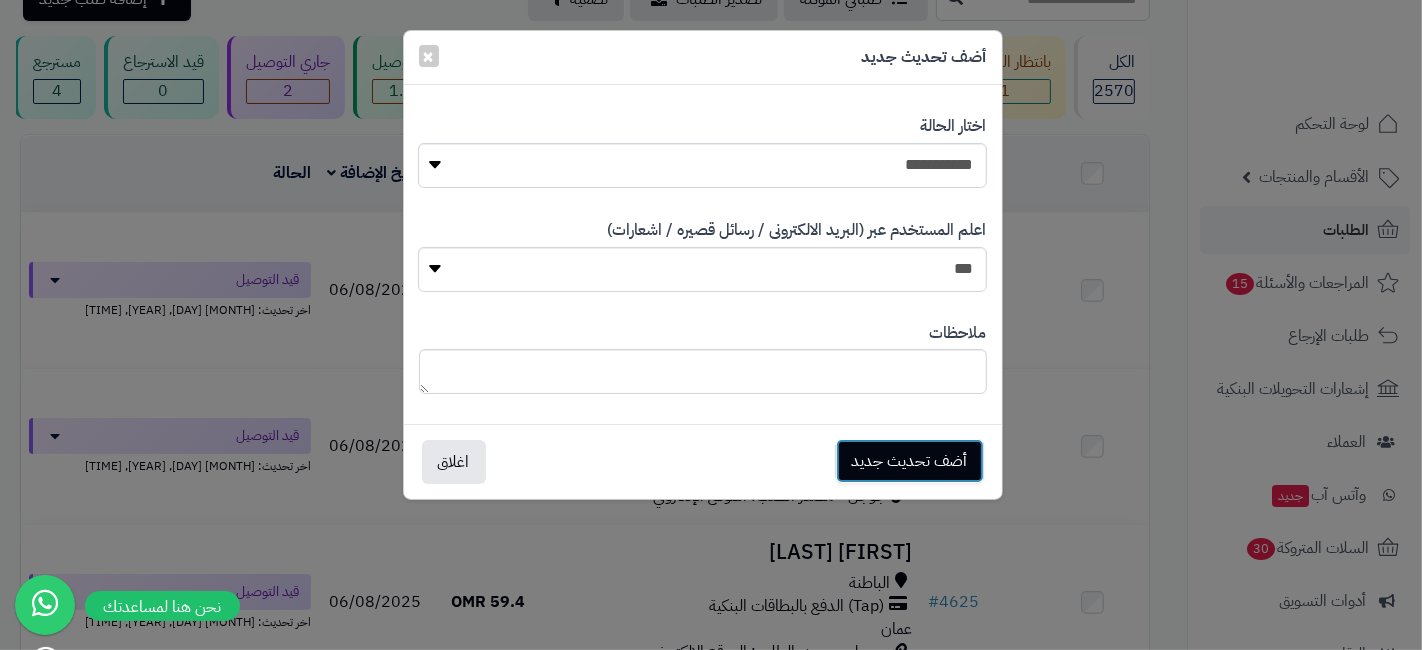 click on "أضف تحديث جديد" at bounding box center [910, 461] 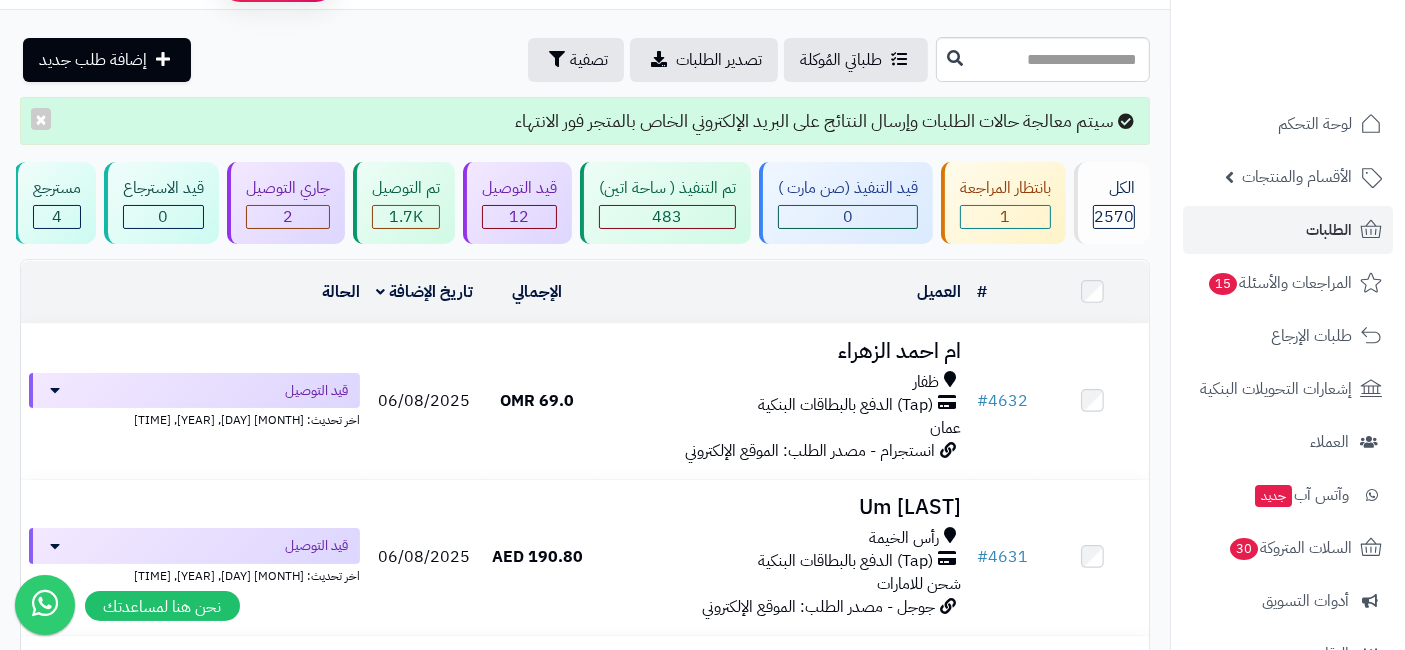 scroll, scrollTop: 0, scrollLeft: 0, axis: both 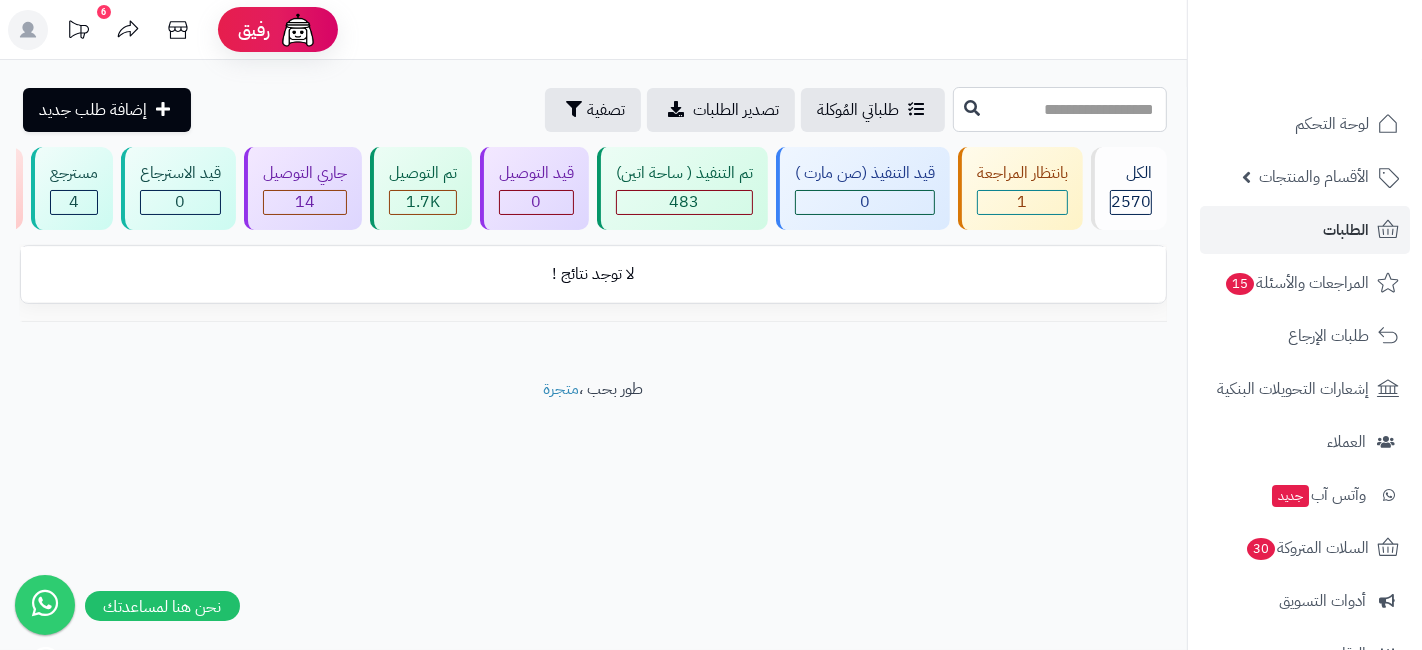 click at bounding box center (1060, 109) 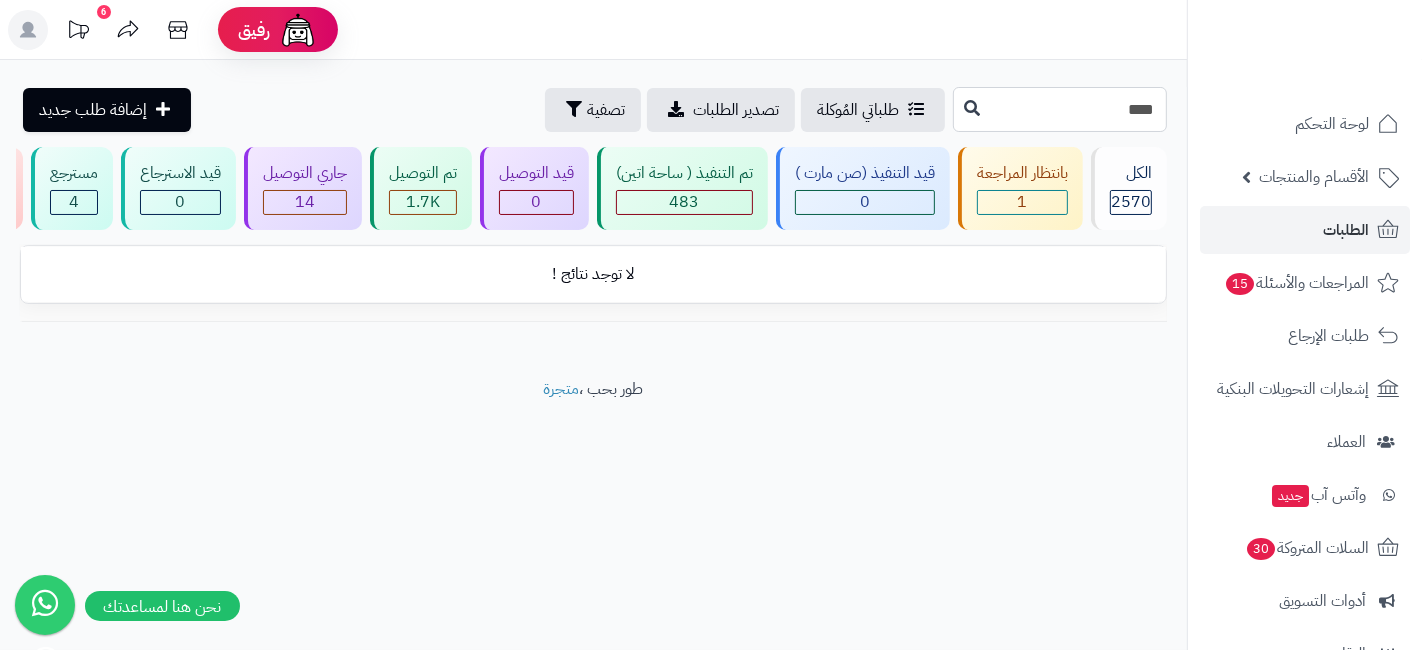 type on "****" 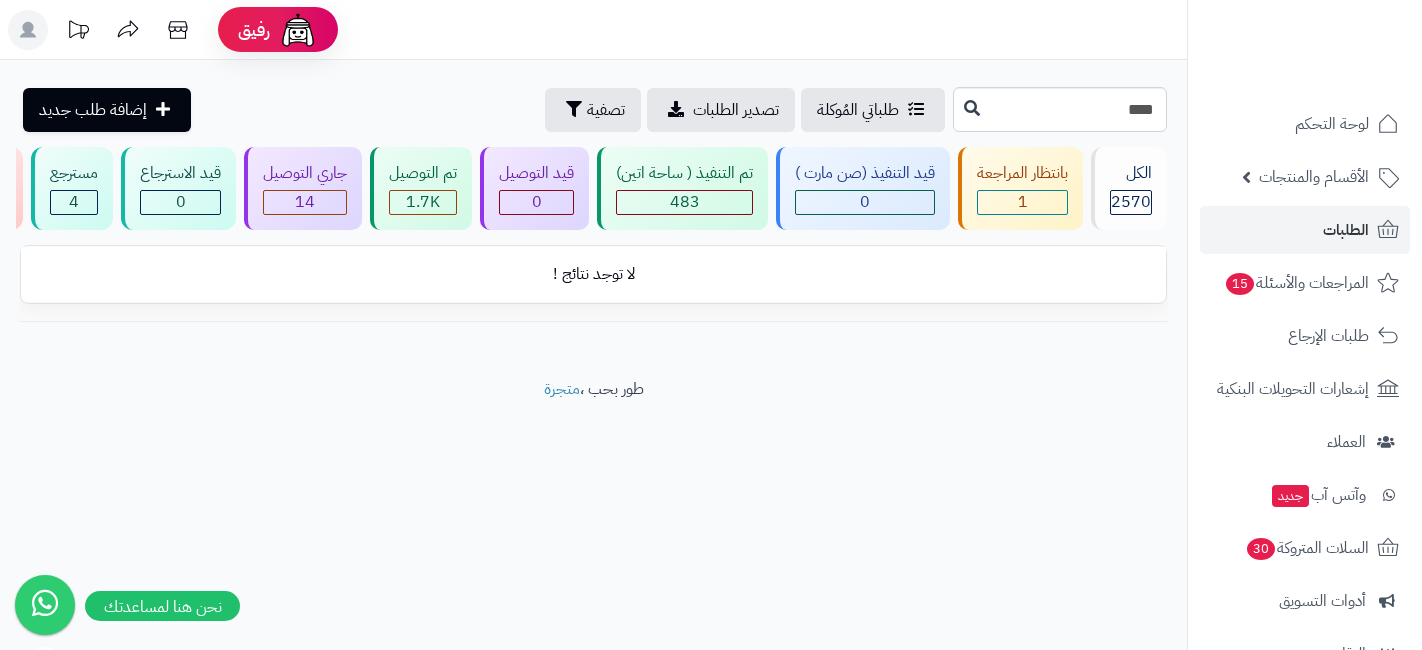 scroll, scrollTop: 0, scrollLeft: 0, axis: both 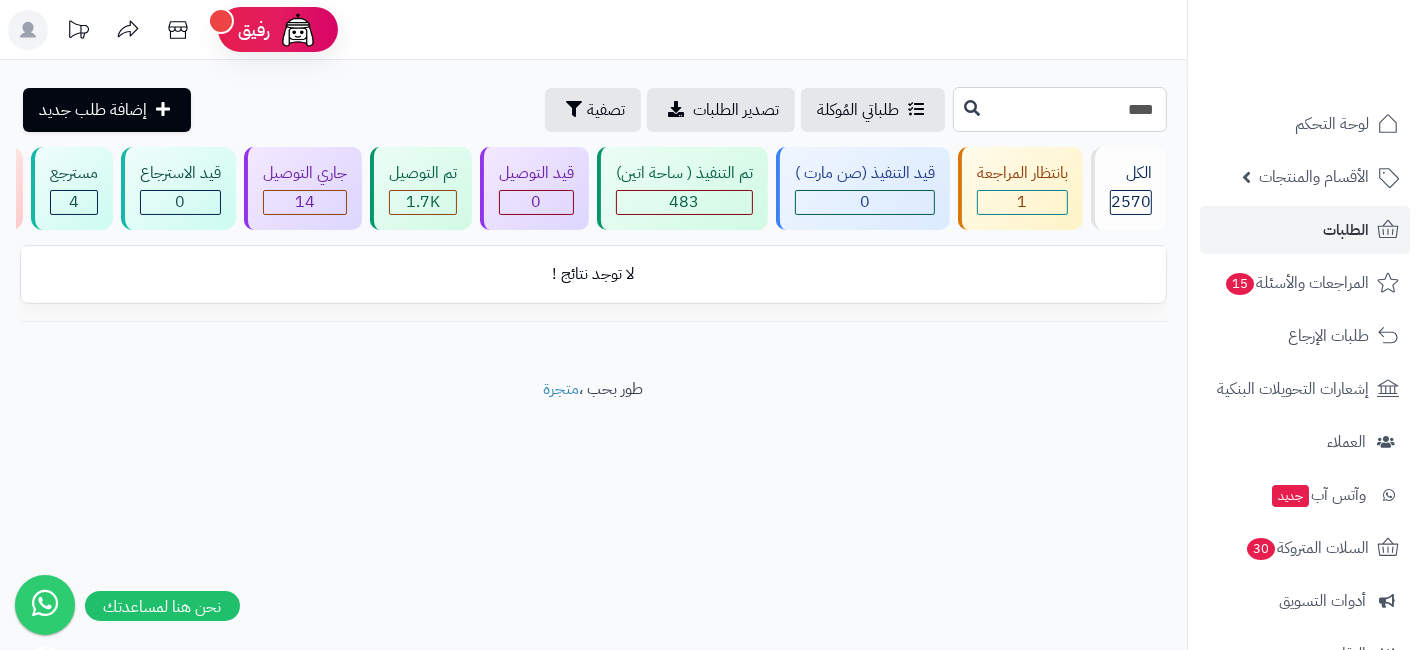 drag, startPoint x: 1046, startPoint y: 110, endPoint x: 1157, endPoint y: 110, distance: 111 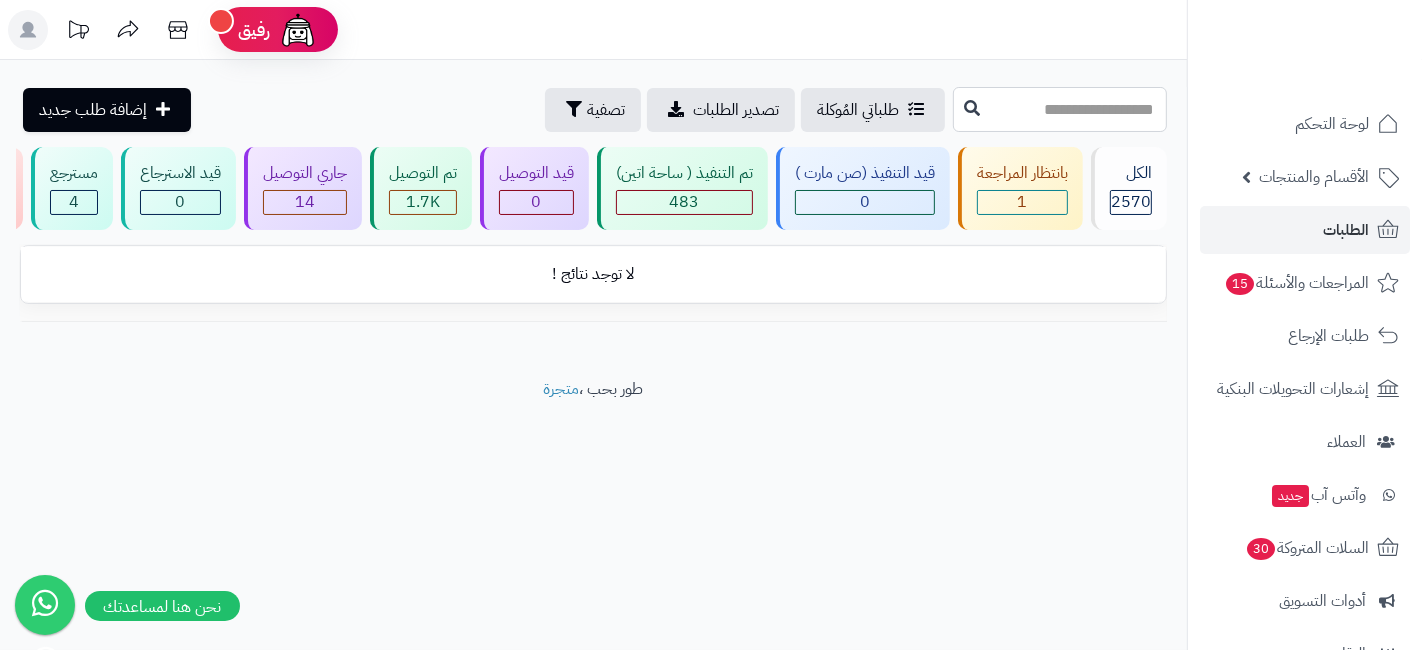 type 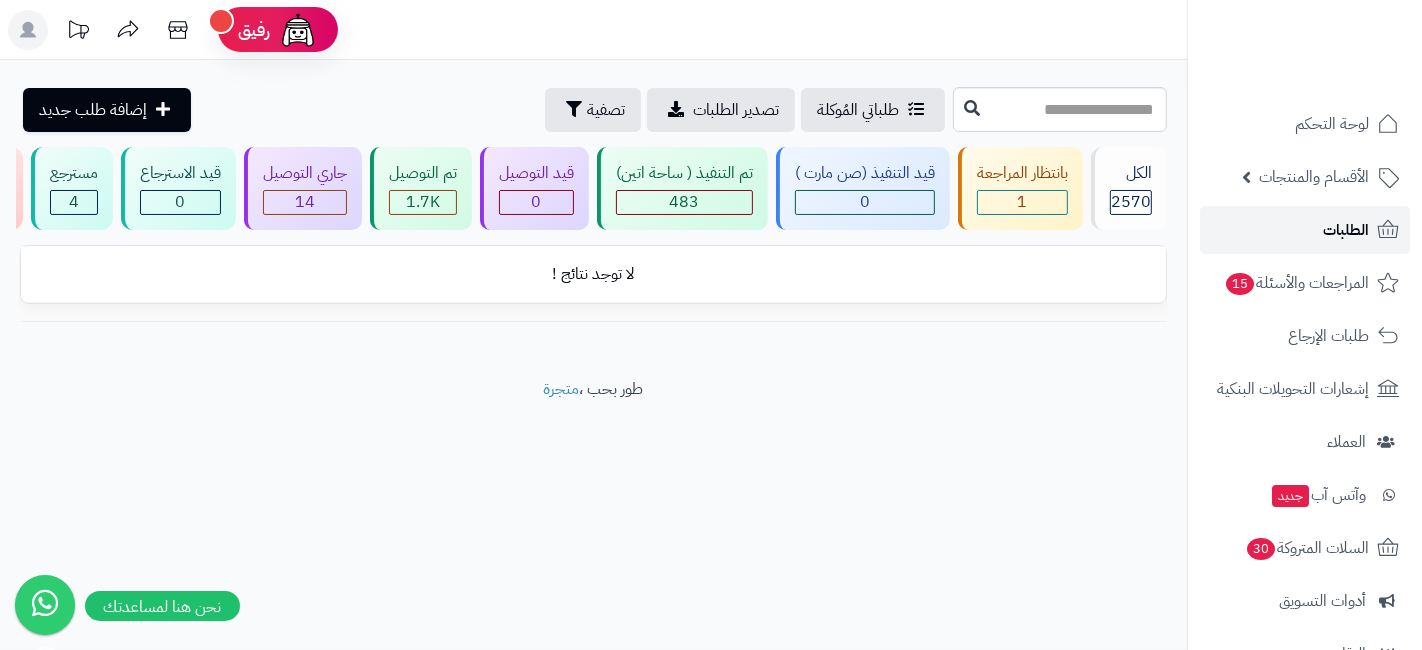 click on "الطلبات" at bounding box center [1346, 230] 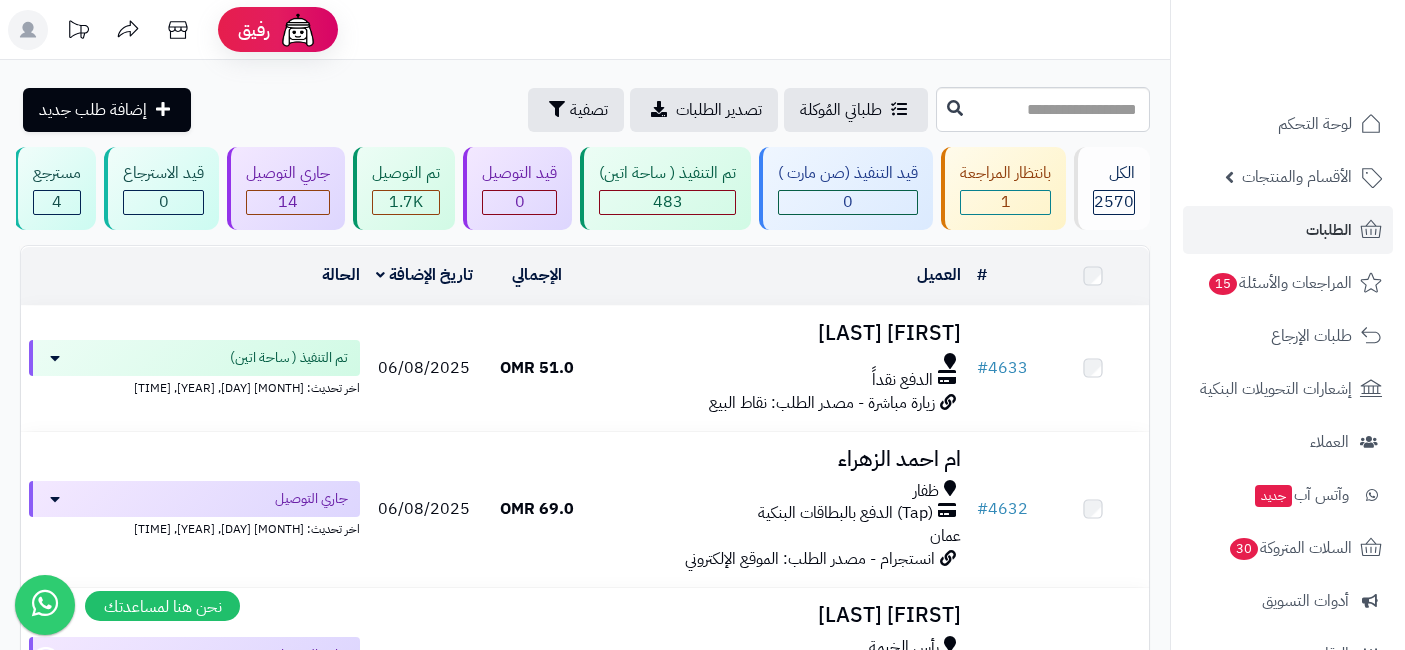 scroll, scrollTop: 0, scrollLeft: 0, axis: both 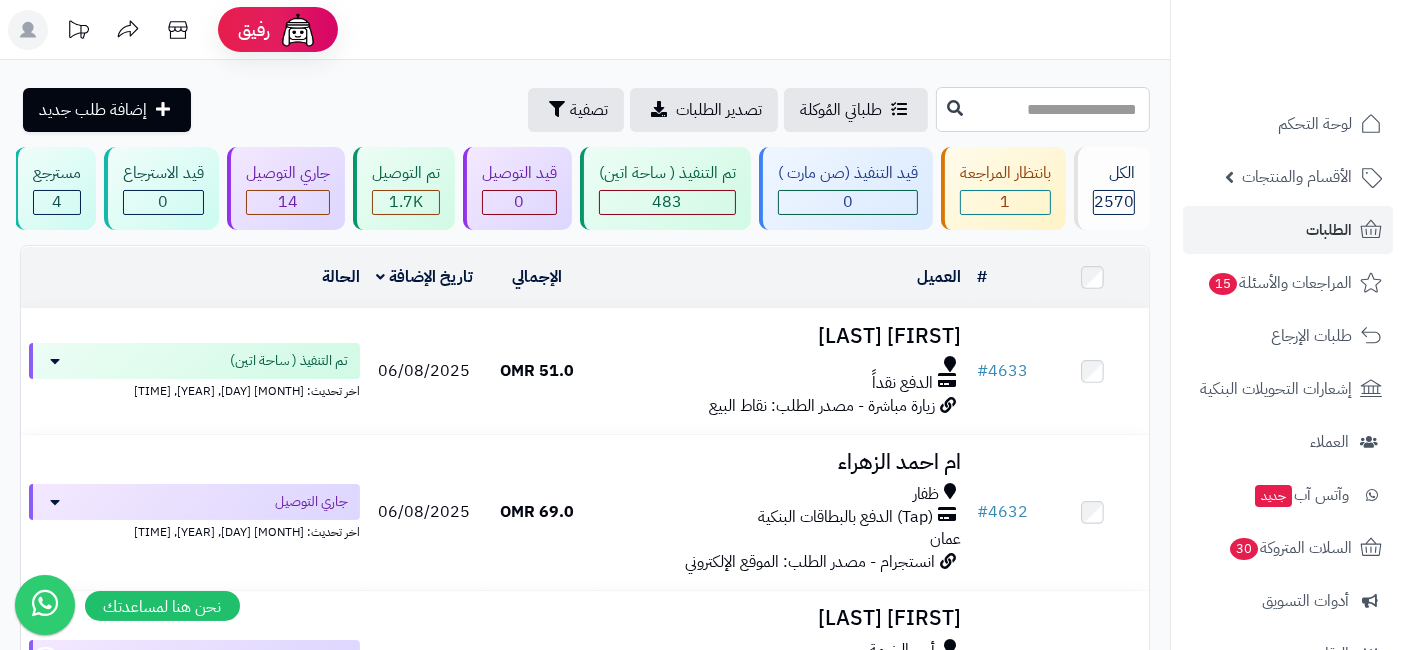 click at bounding box center (1043, 109) 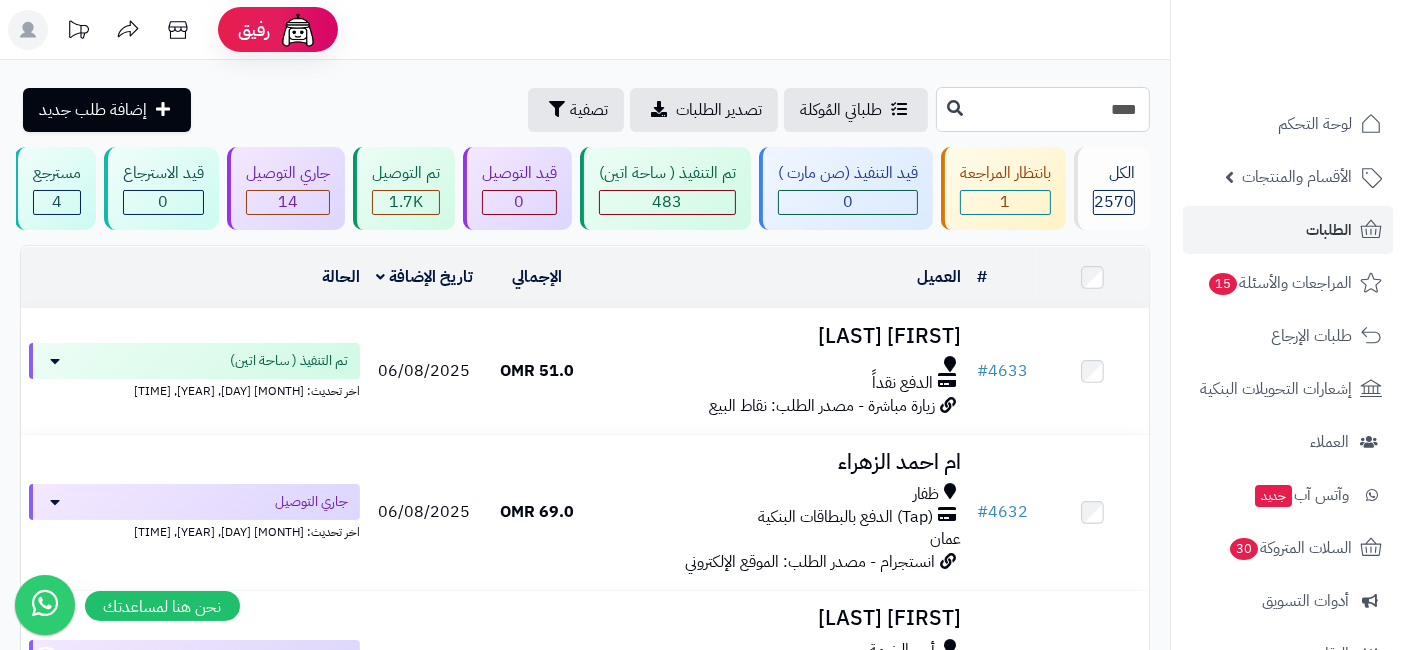 type on "****" 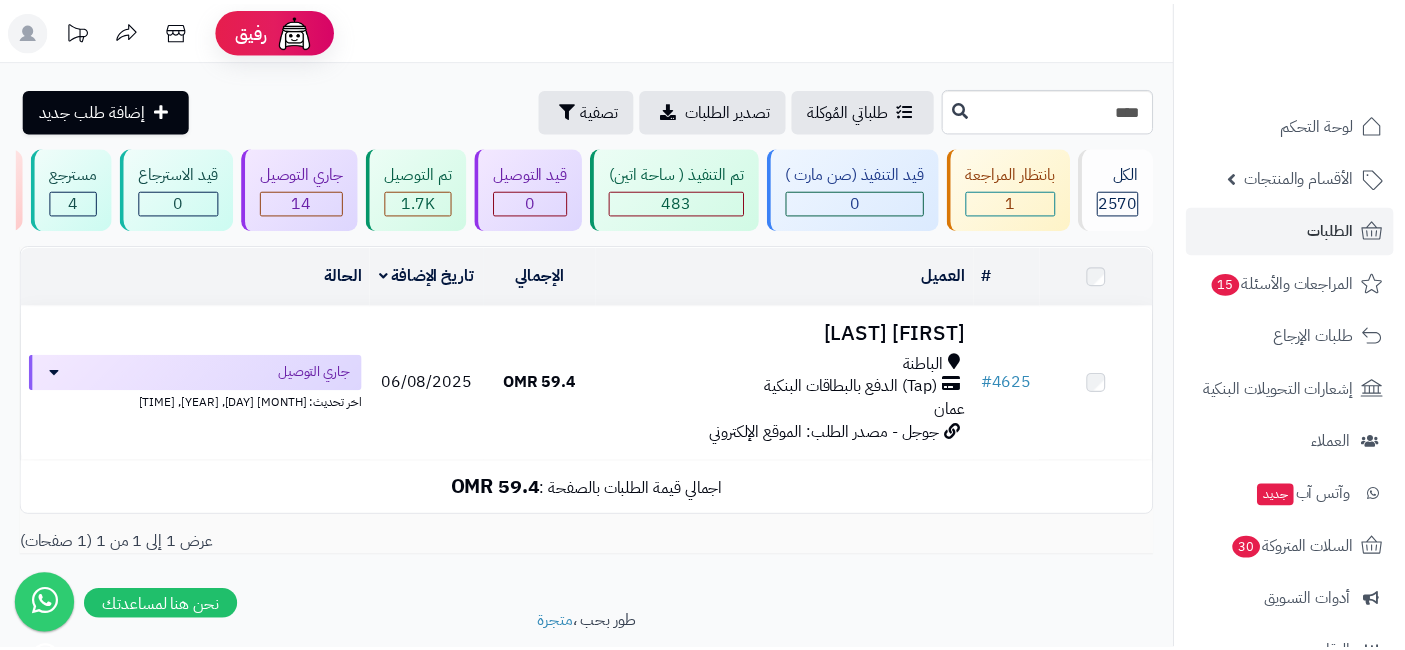 scroll, scrollTop: 0, scrollLeft: 0, axis: both 